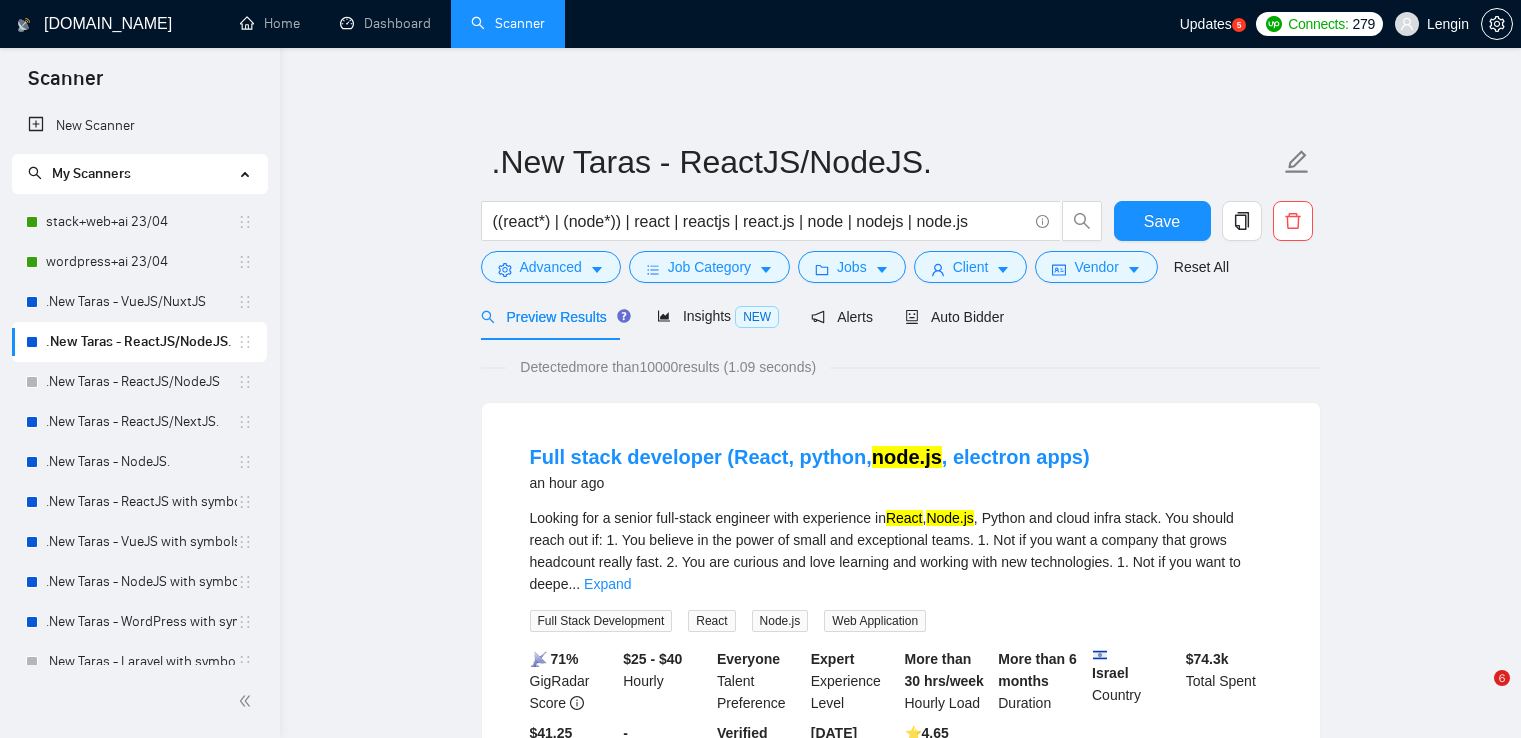 scroll, scrollTop: 0, scrollLeft: 0, axis: both 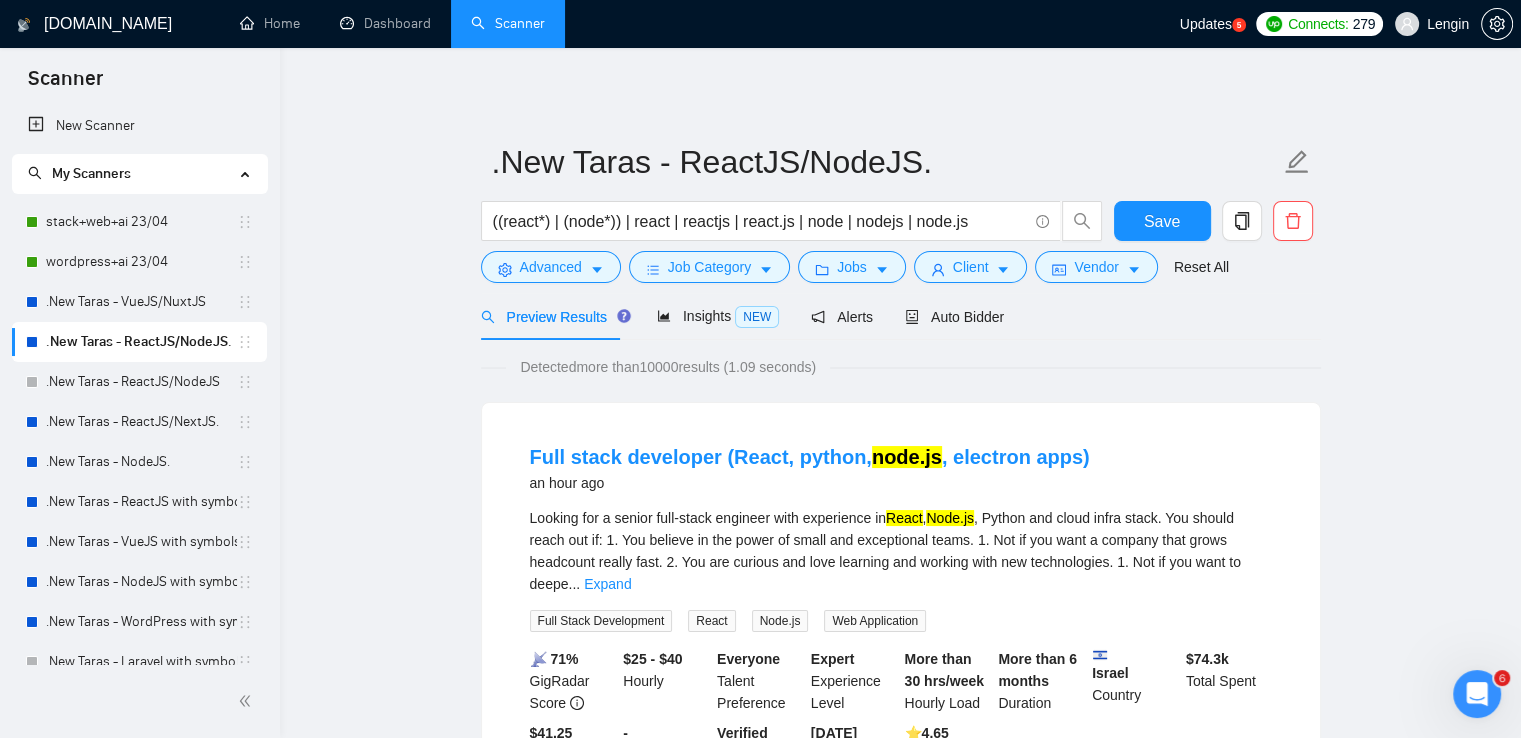 click on ".New Taras - ReactJS/NodeJS" at bounding box center (141, 382) 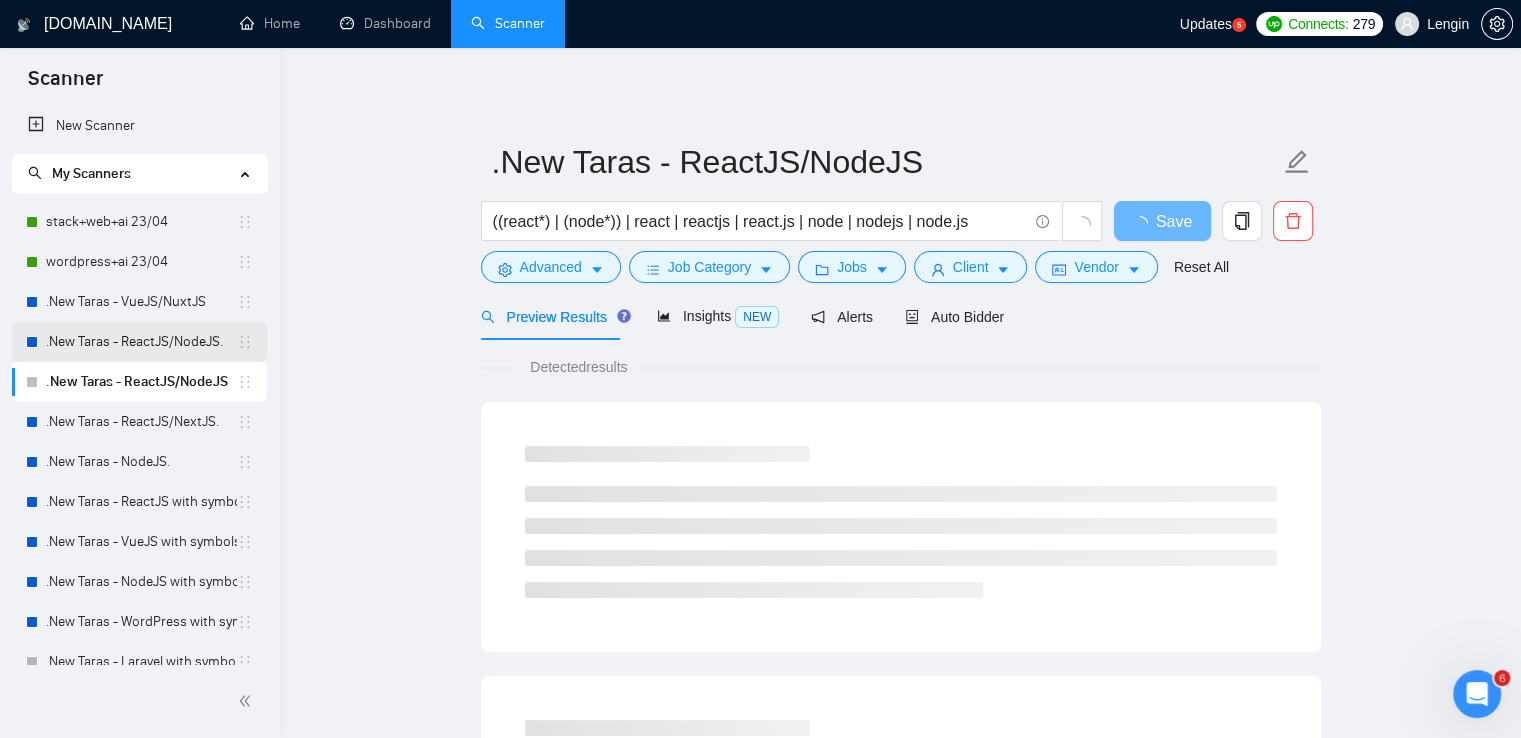 click on ".New Taras - ReactJS/NodeJS." at bounding box center (141, 342) 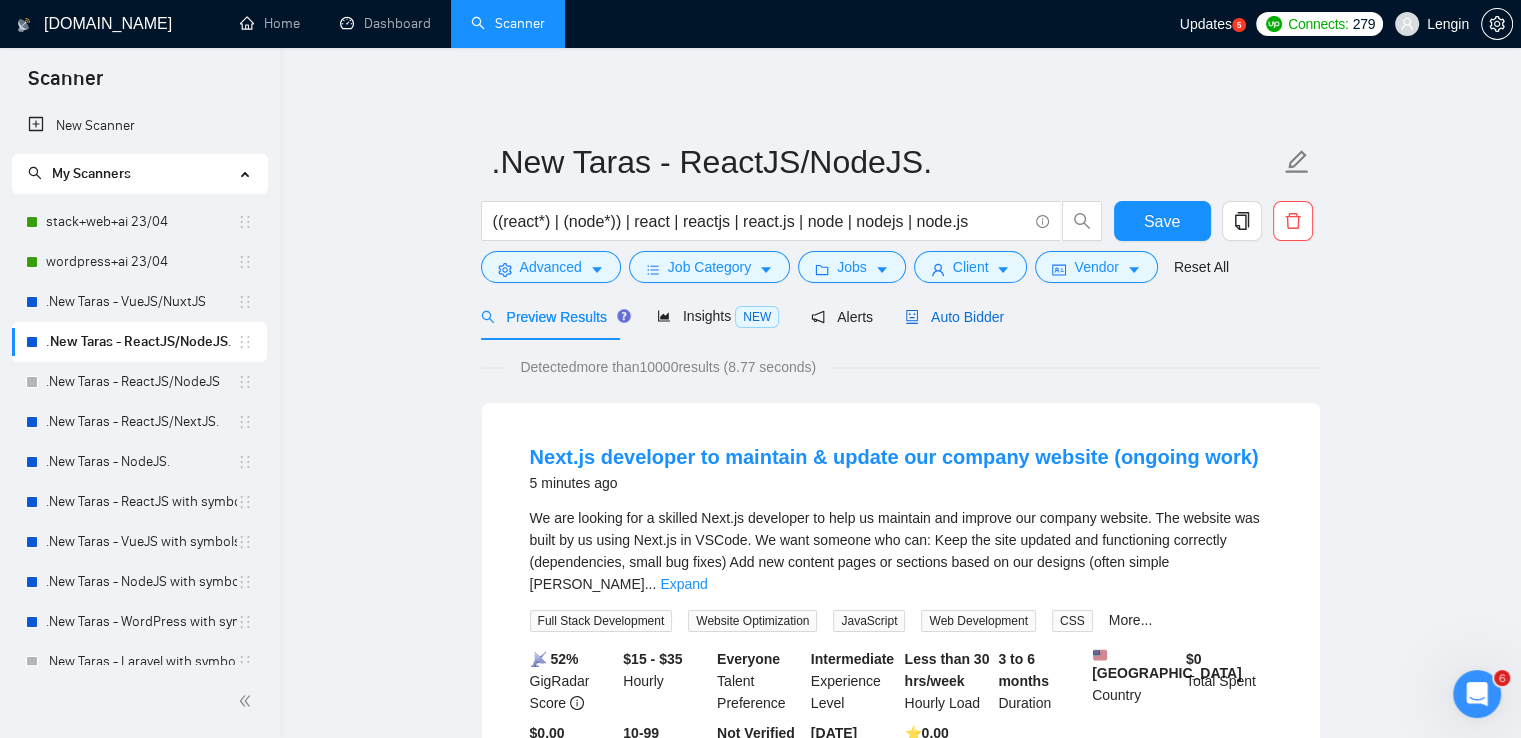 click on "Auto Bidder" at bounding box center [954, 317] 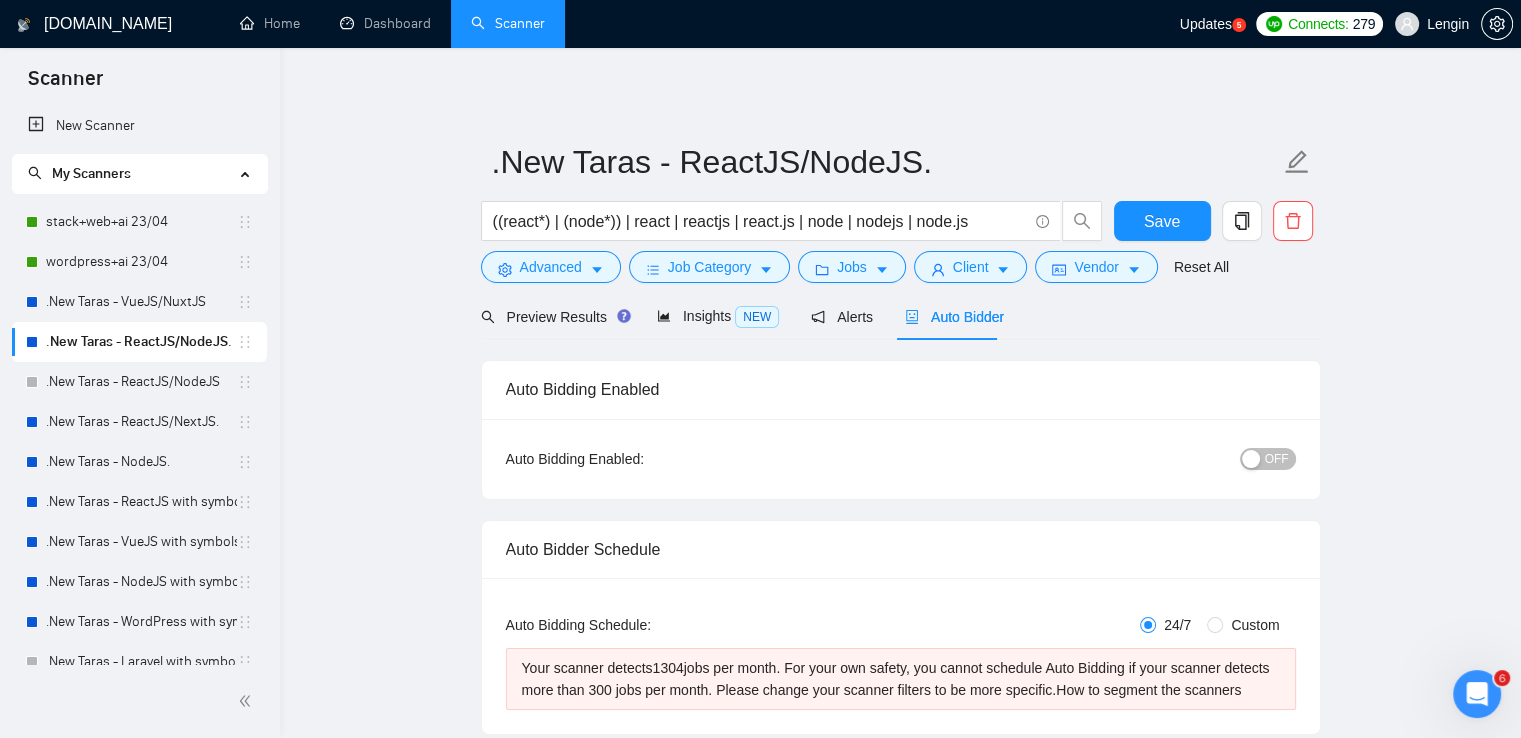type 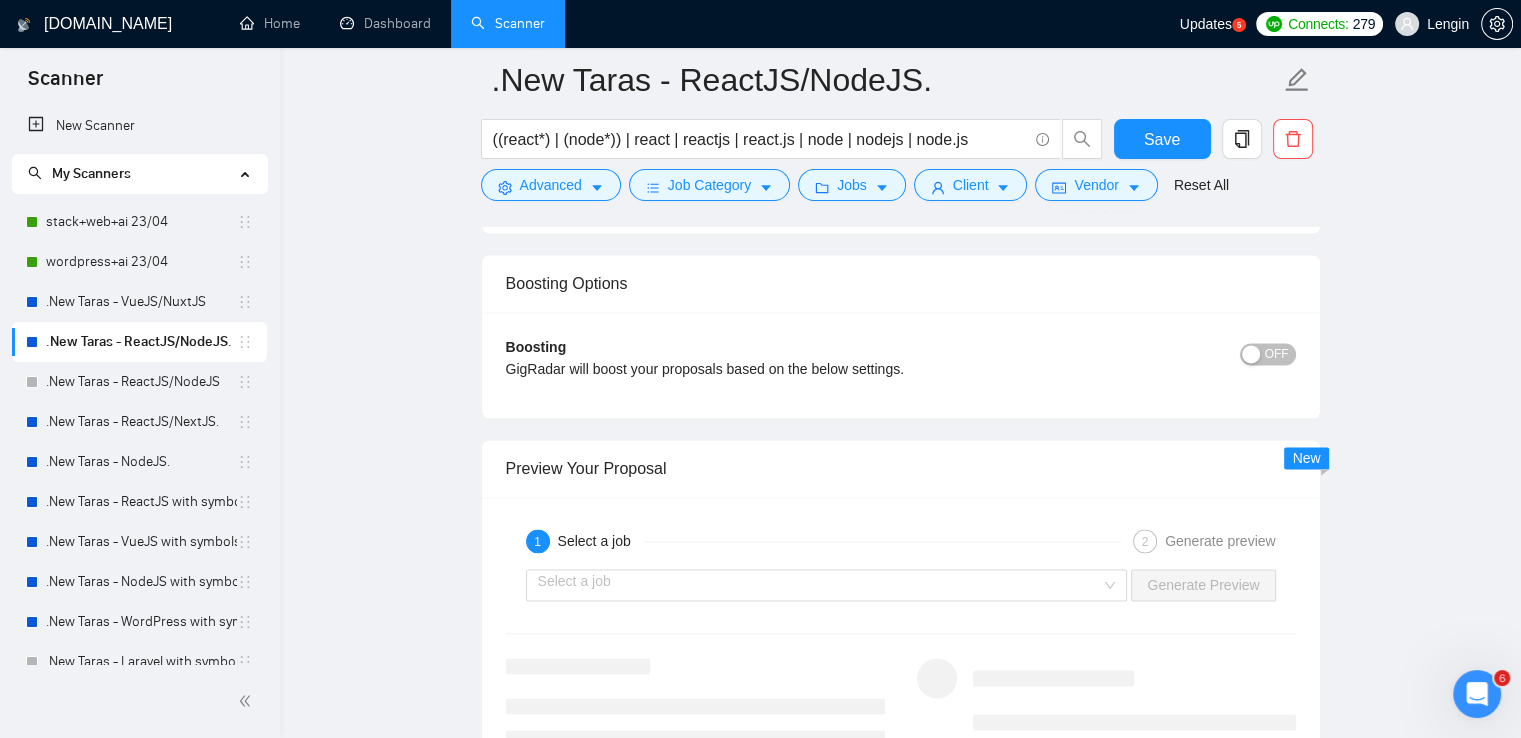 scroll, scrollTop: 3326, scrollLeft: 0, axis: vertical 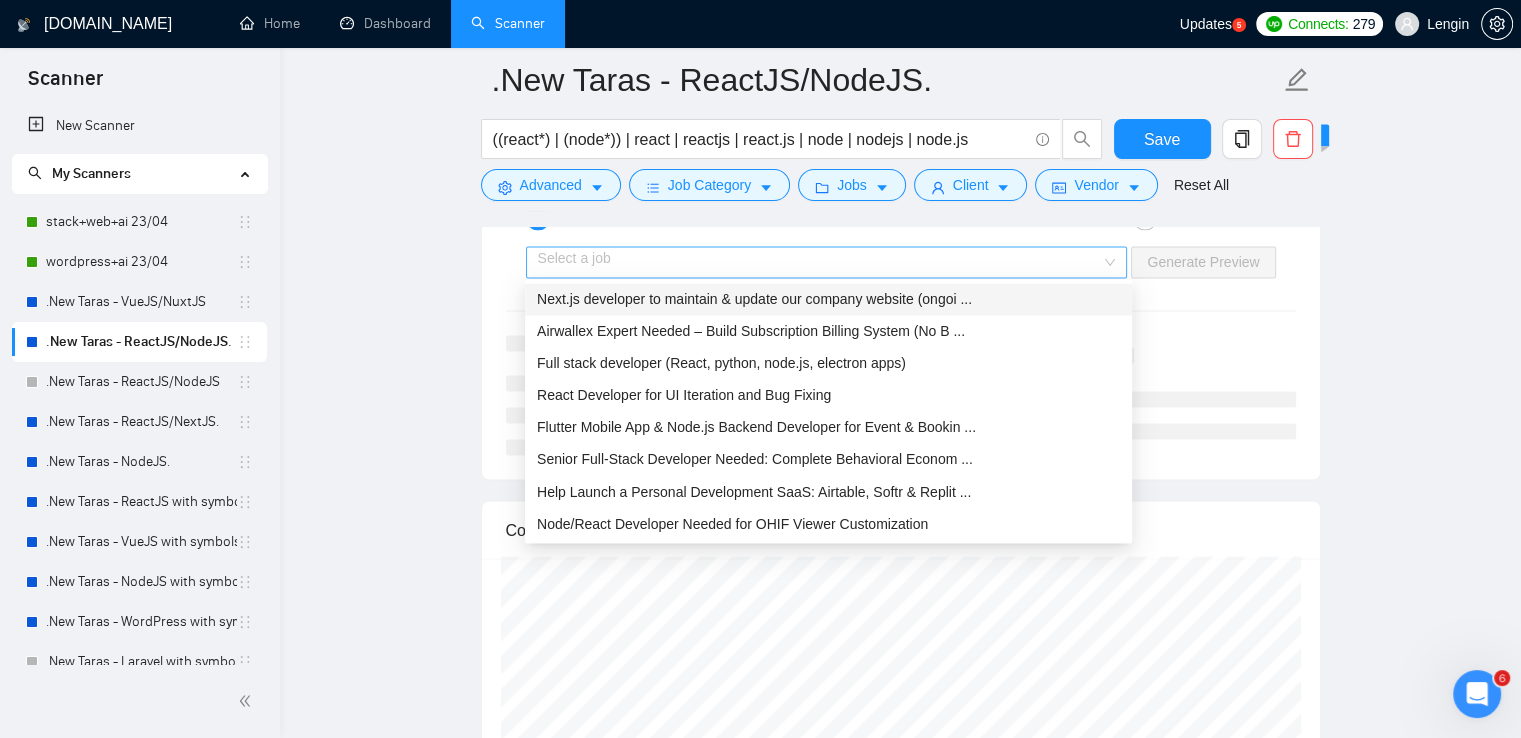 click on "Select a job" at bounding box center [827, 262] 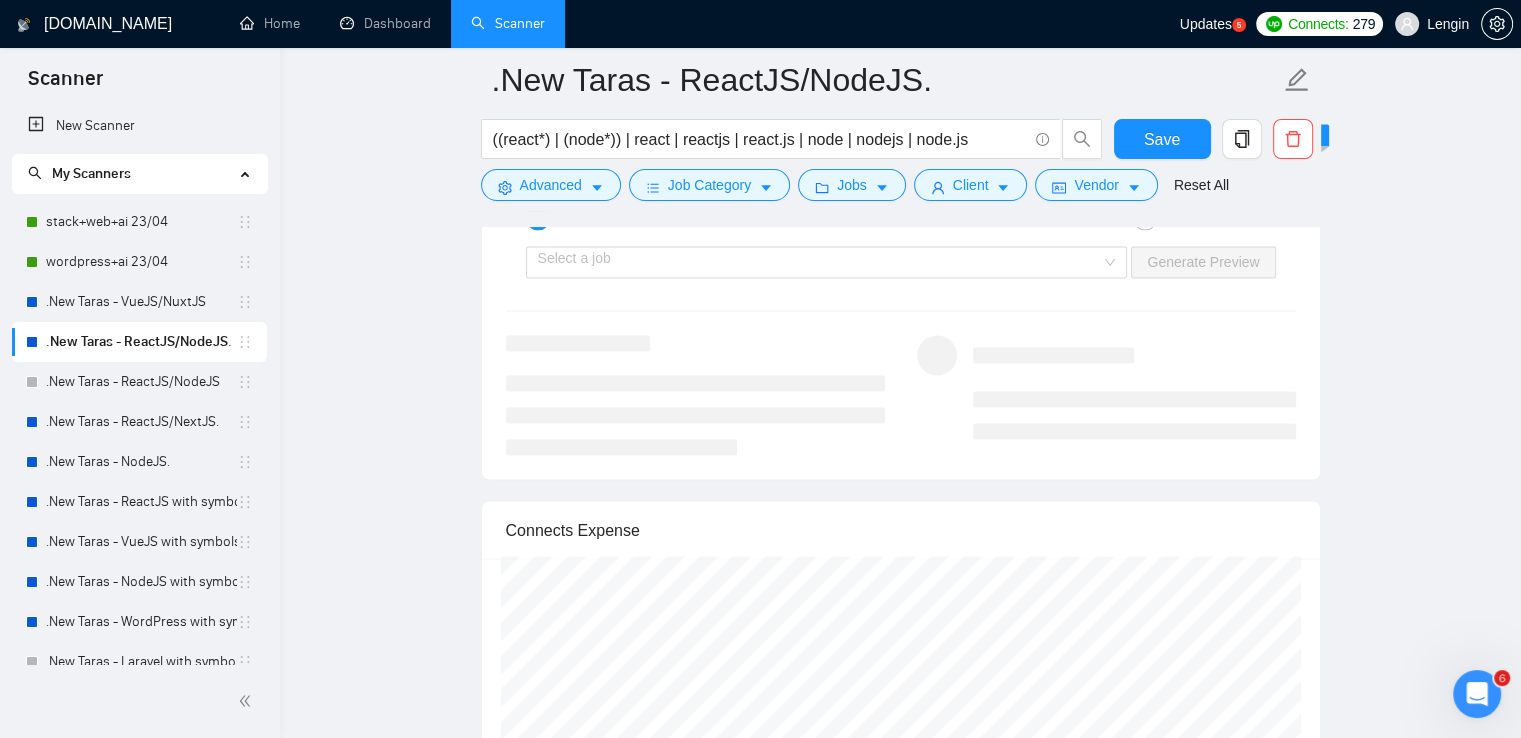 click on ".New Taras - ReactJS/NodeJS. ((react*) | (node*)) | react | reactjs | react.js | node | nodejs | node.js Save Advanced   Job Category   Jobs   Client   Vendor   Reset All Preview Results Insights NEW Alerts Auto Bidder Auto Bidding Enabled Auto Bidding Enabled: OFF Auto Bidder Schedule Auto Bidding Type: Automated (recommended) Semi-automated Auto Bidding Schedule: 24/7 Custom Custom Auto Bidder Schedule Repeat every week [DATE] [DATE] [DATE] [DATE] [DATE] [DATE] [DATE] Active Hours ( [GEOGRAPHIC_DATA]/[GEOGRAPHIC_DATA] ): From: 00:00 To: 08:00 ( 8  hours) [GEOGRAPHIC_DATA]/[GEOGRAPHIC_DATA] Your scanner detects  1304  jobs per month. For your own safety, you cannot schedule Auto Bidding if your scanner detects more than 300 jobs per month. Please change your scanner filters to be more specific.  How to segment the scanners Auto Bidding Type Select your bidding algorithm: Choose the algorithm for you bidding. The price per proposal does not include your connects expenditure. Template Bidder 0.50  credits / proposal Sardor AI 🤖 1.00  credits" at bounding box center [900, -693] 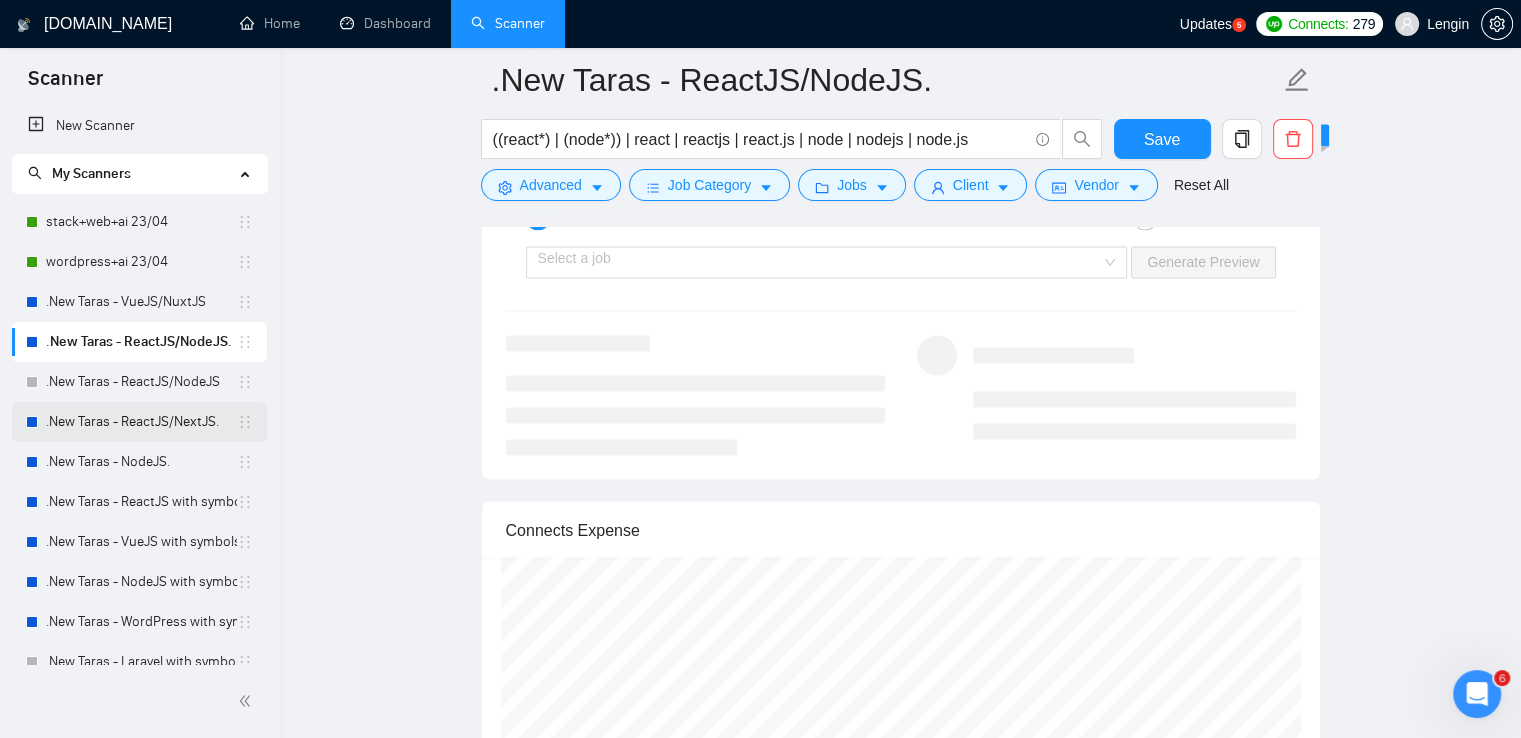 click on ".New Taras - ReactJS/NextJS." at bounding box center [141, 422] 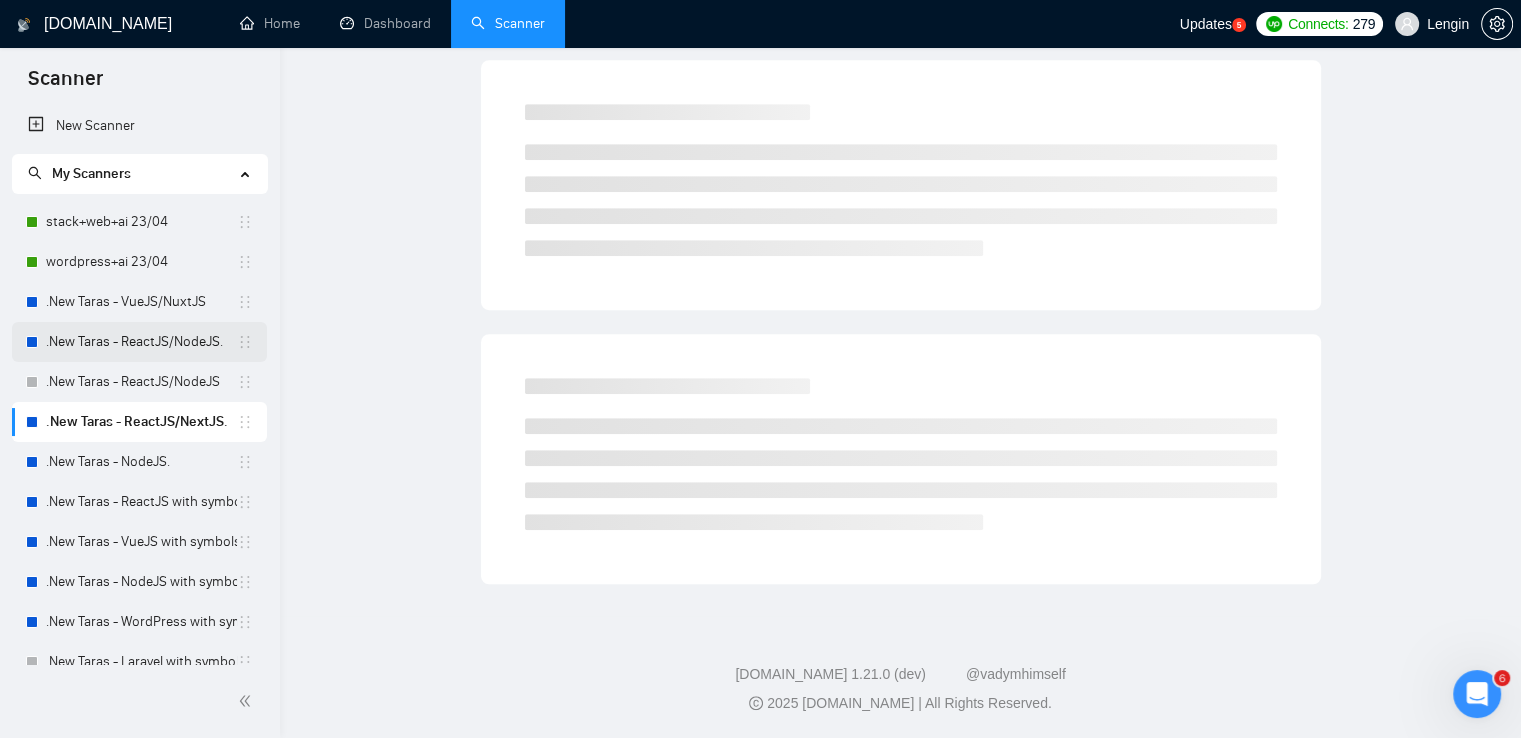 scroll, scrollTop: 0, scrollLeft: 0, axis: both 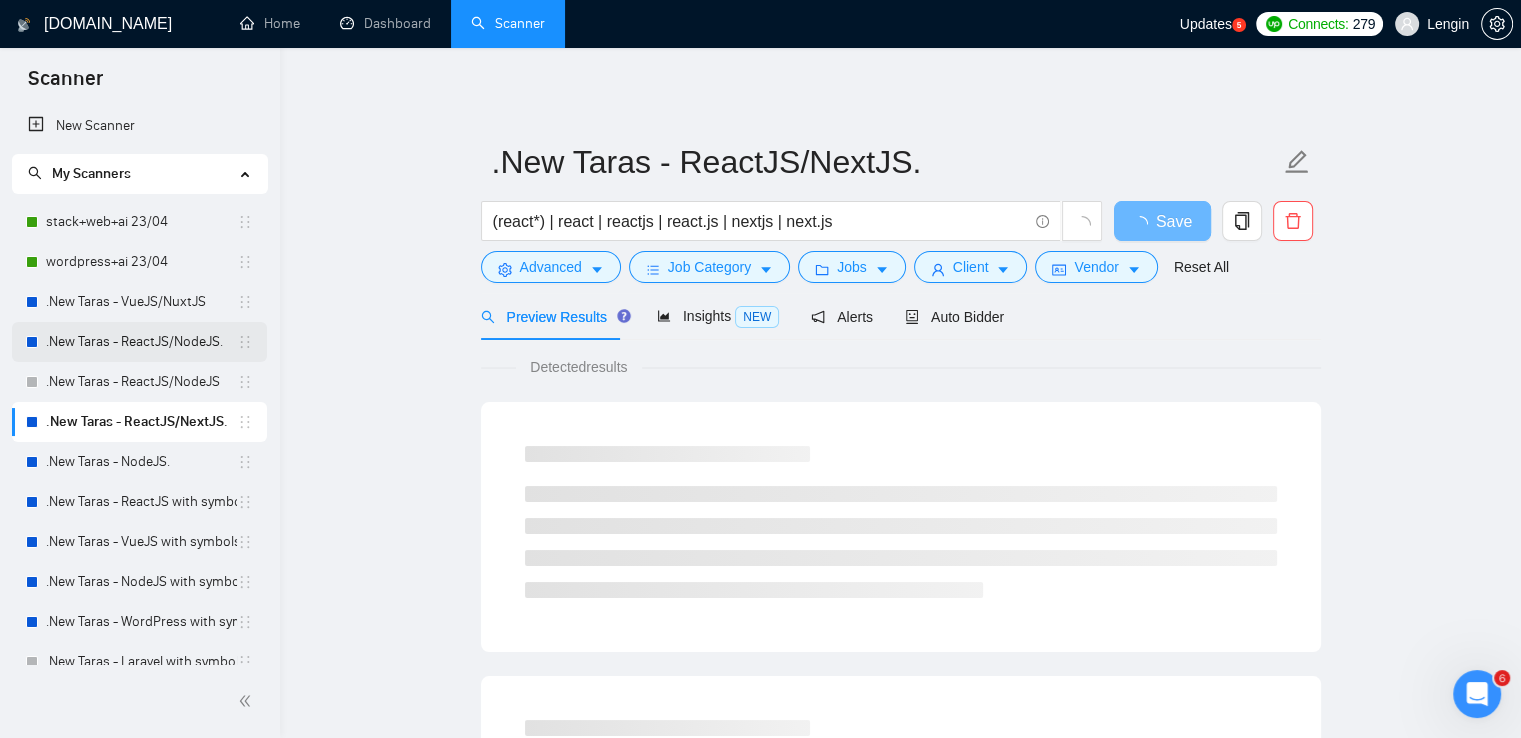 click on ".New Taras - ReactJS/NodeJS." at bounding box center [141, 342] 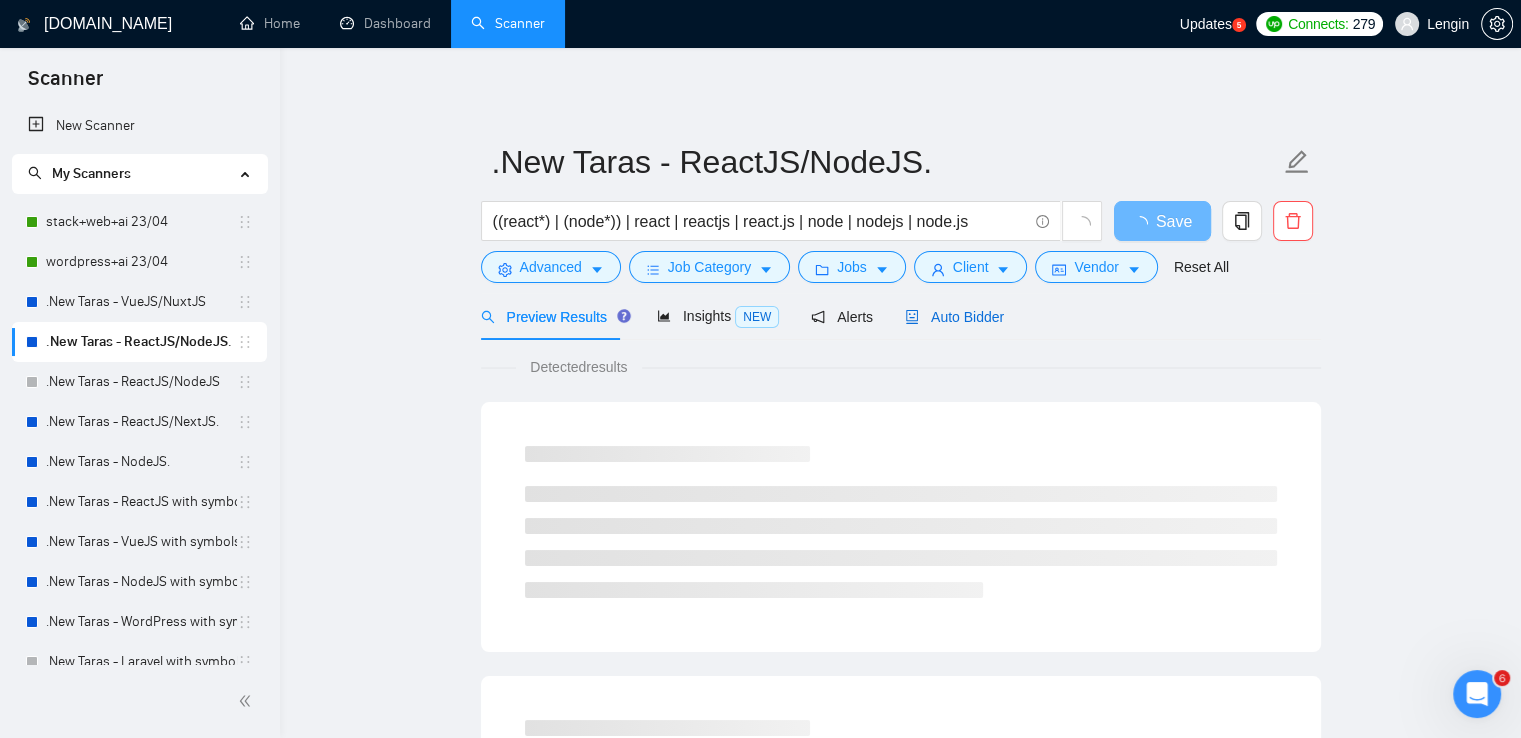 click on "Auto Bidder" at bounding box center (954, 317) 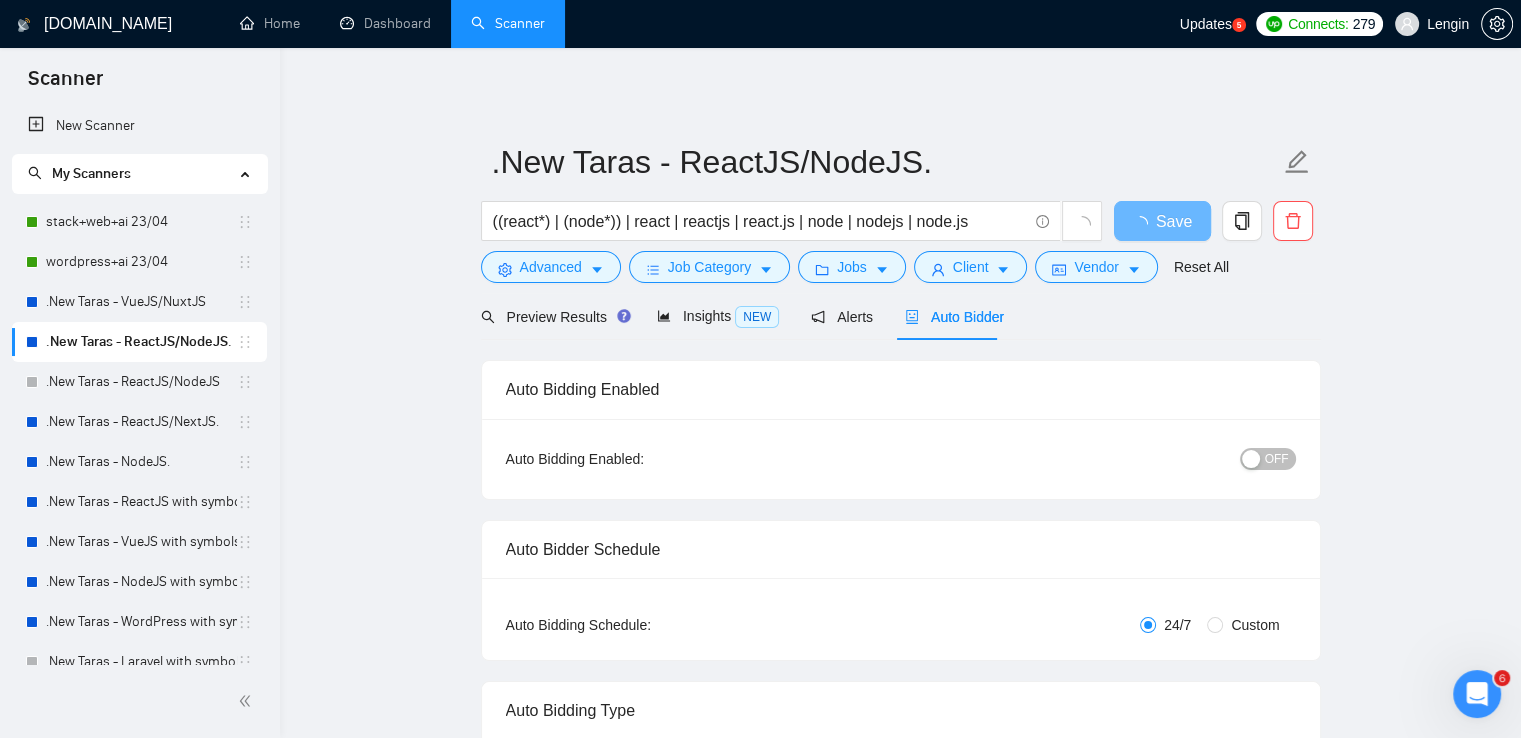 type 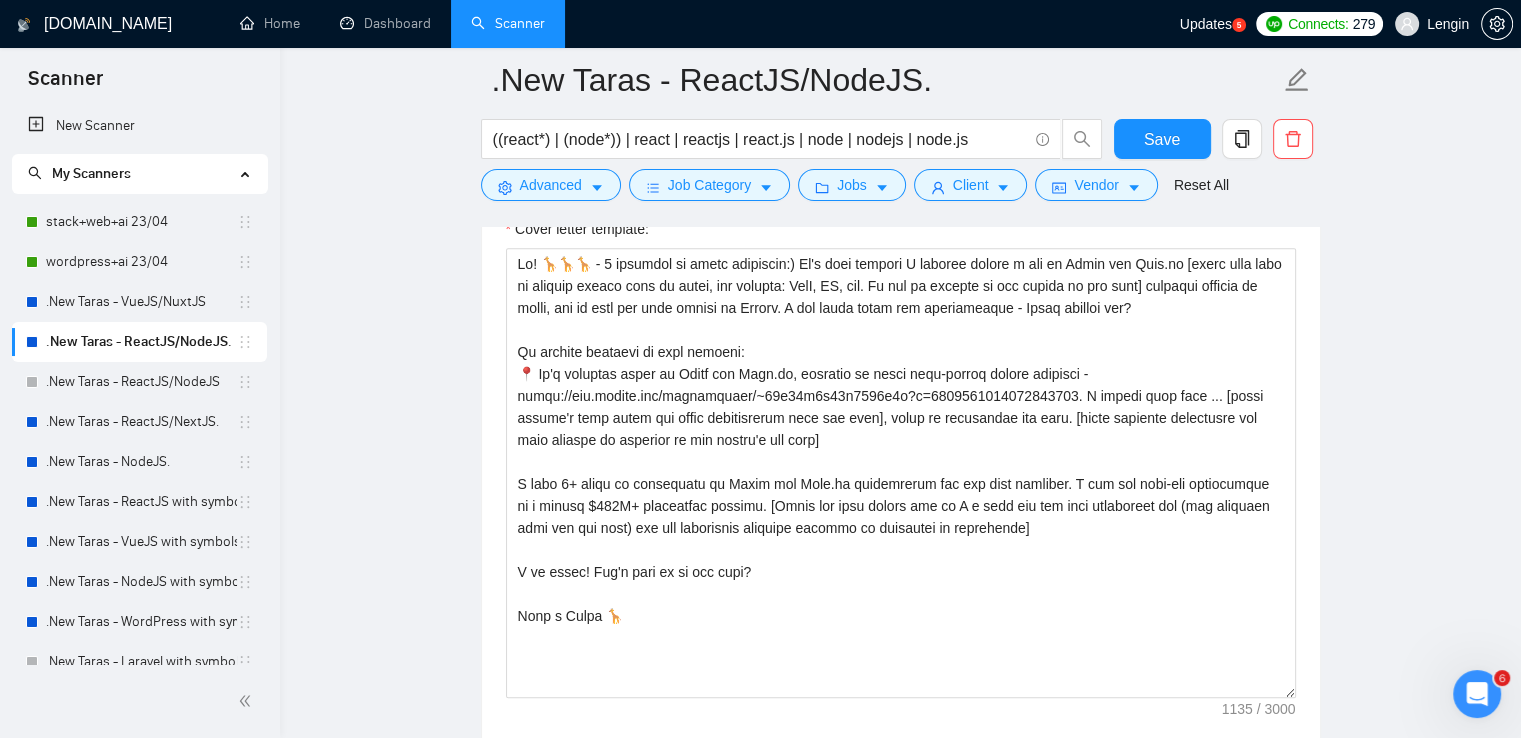 scroll, scrollTop: 1719, scrollLeft: 0, axis: vertical 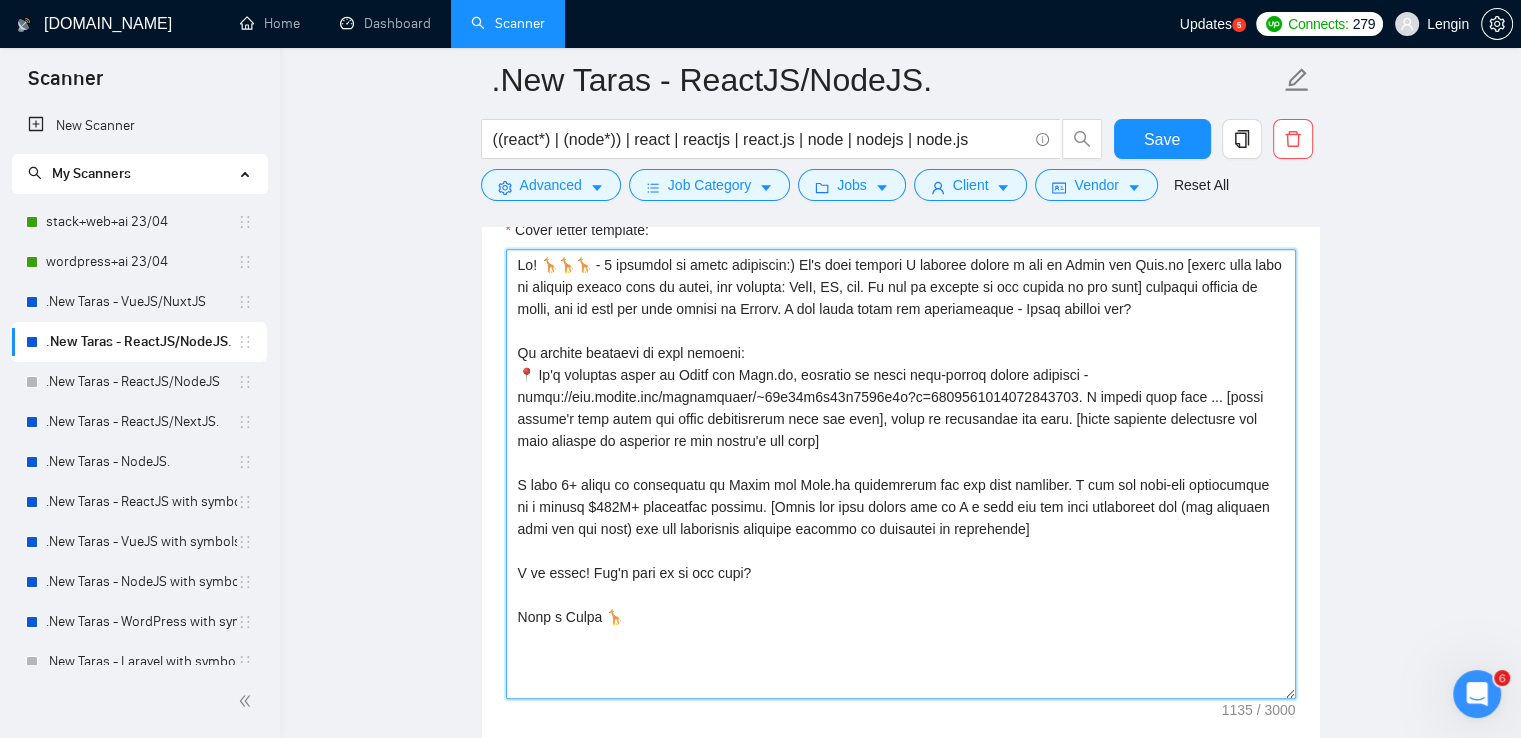 click on "Cover letter template:" at bounding box center [901, 474] 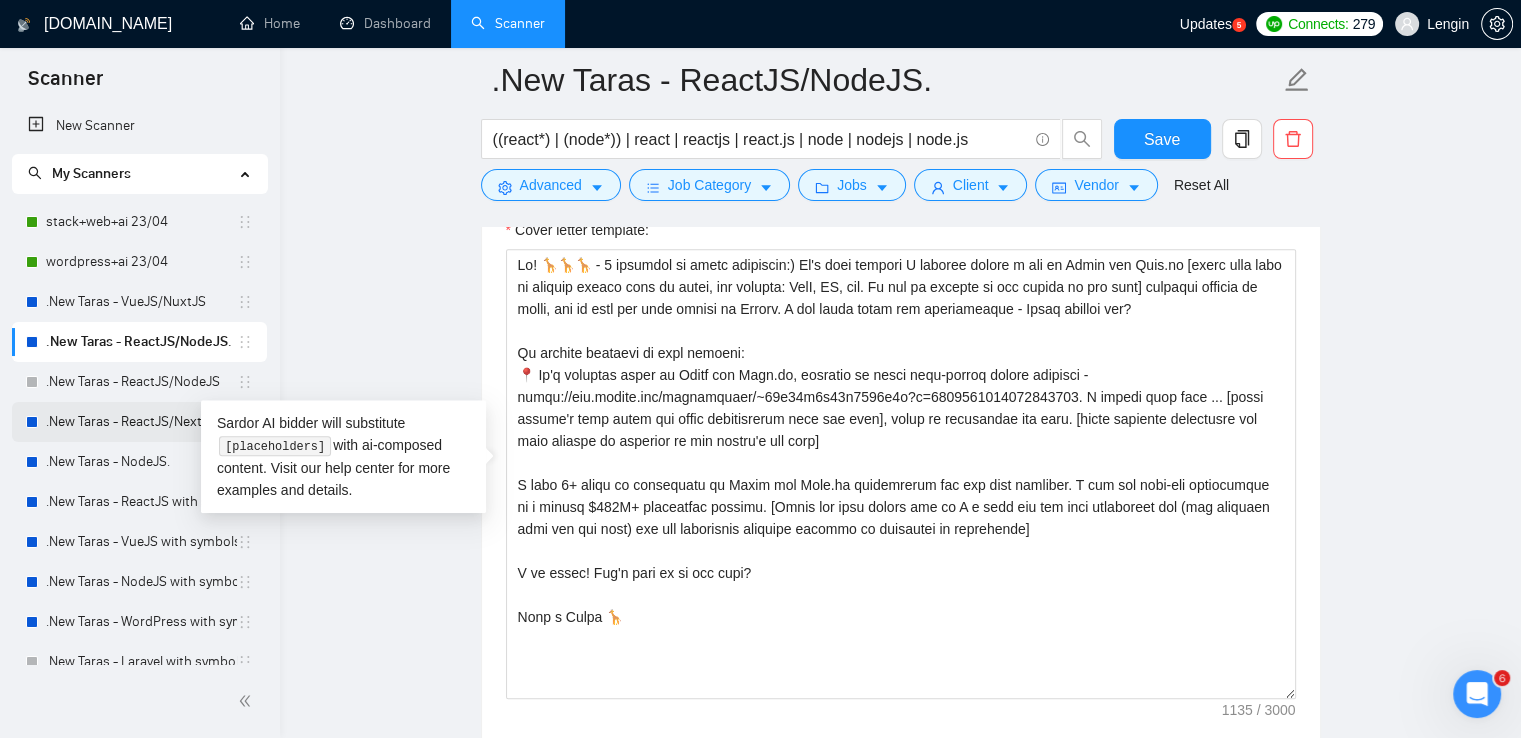 click on ".New Taras - ReactJS/NextJS." at bounding box center (141, 422) 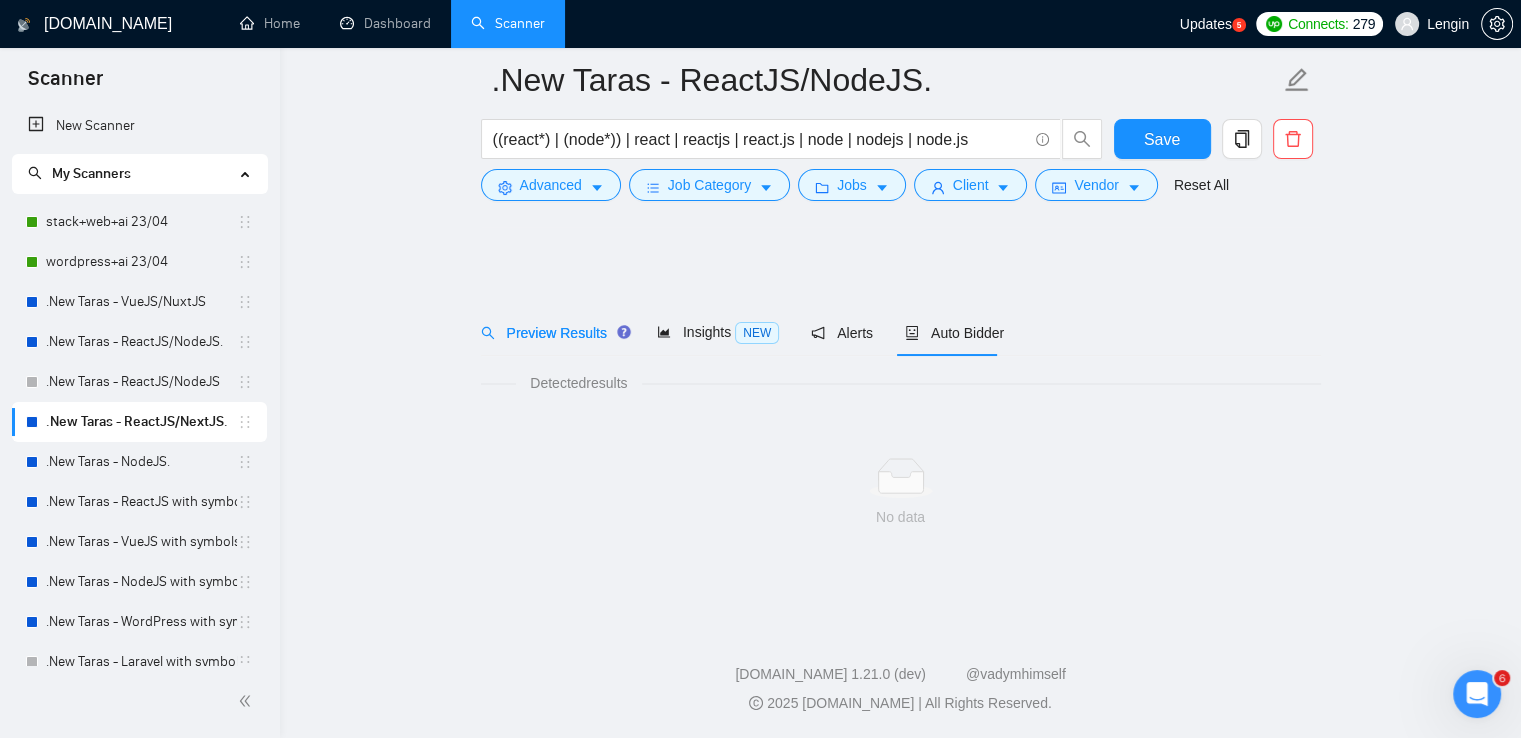 scroll, scrollTop: 0, scrollLeft: 0, axis: both 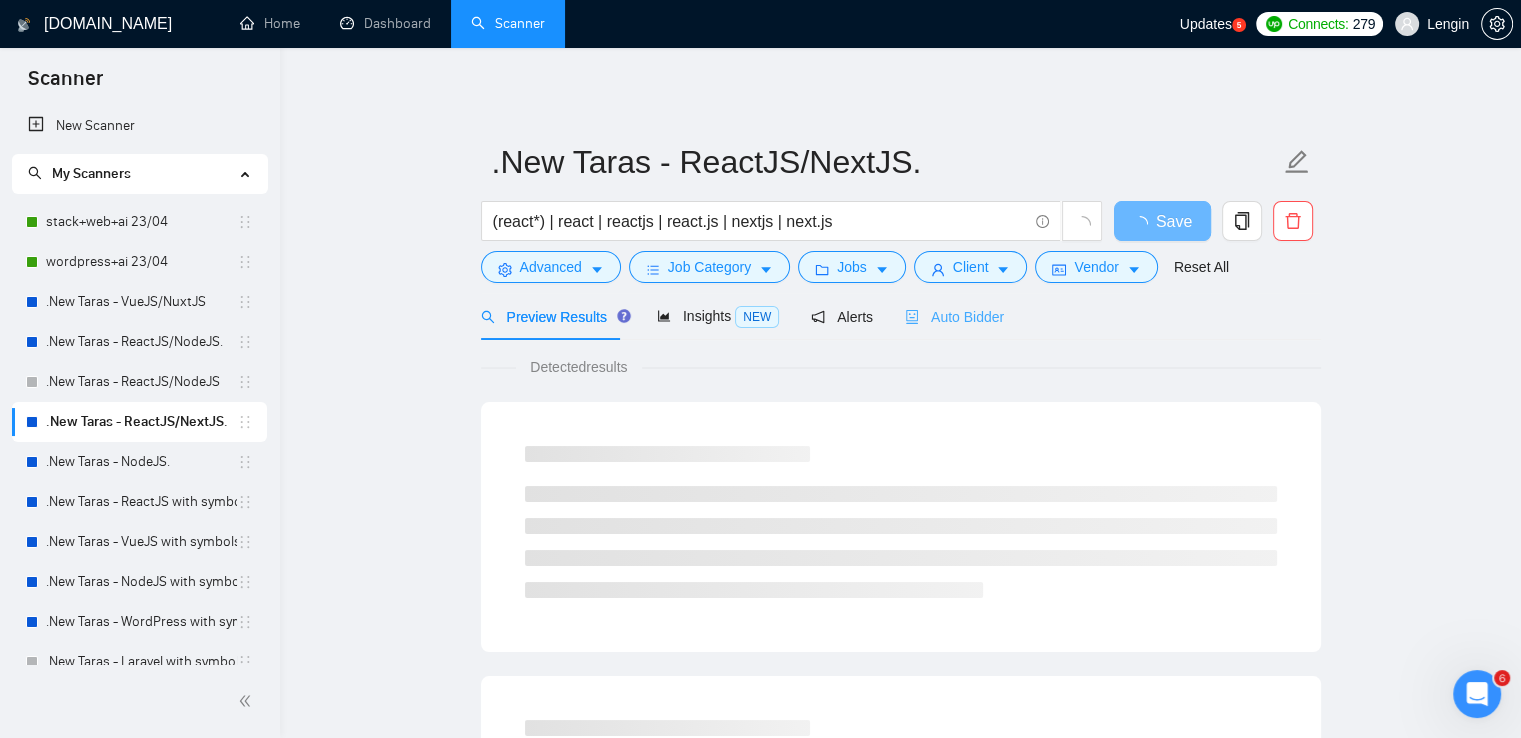 click on "Auto Bidder" at bounding box center [954, 316] 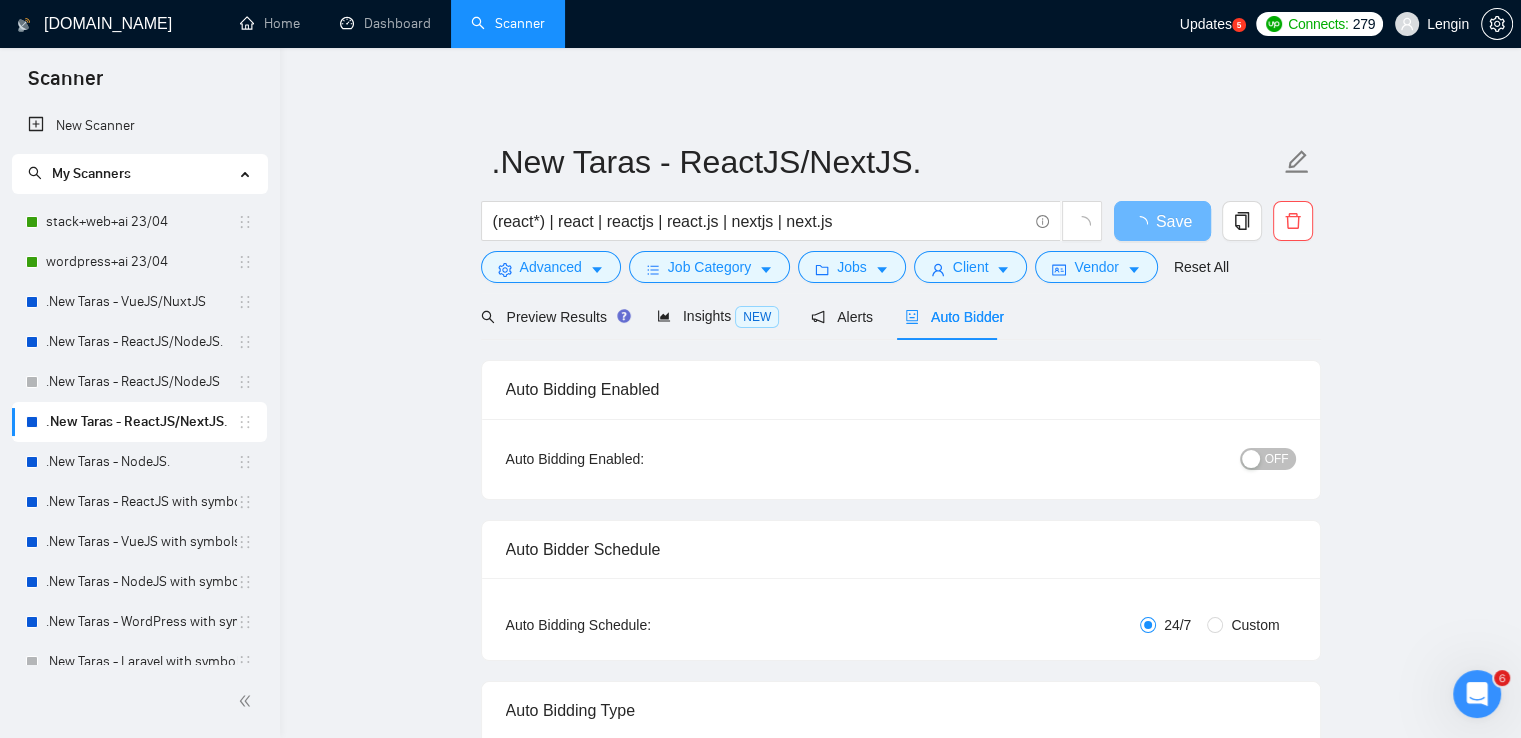 type 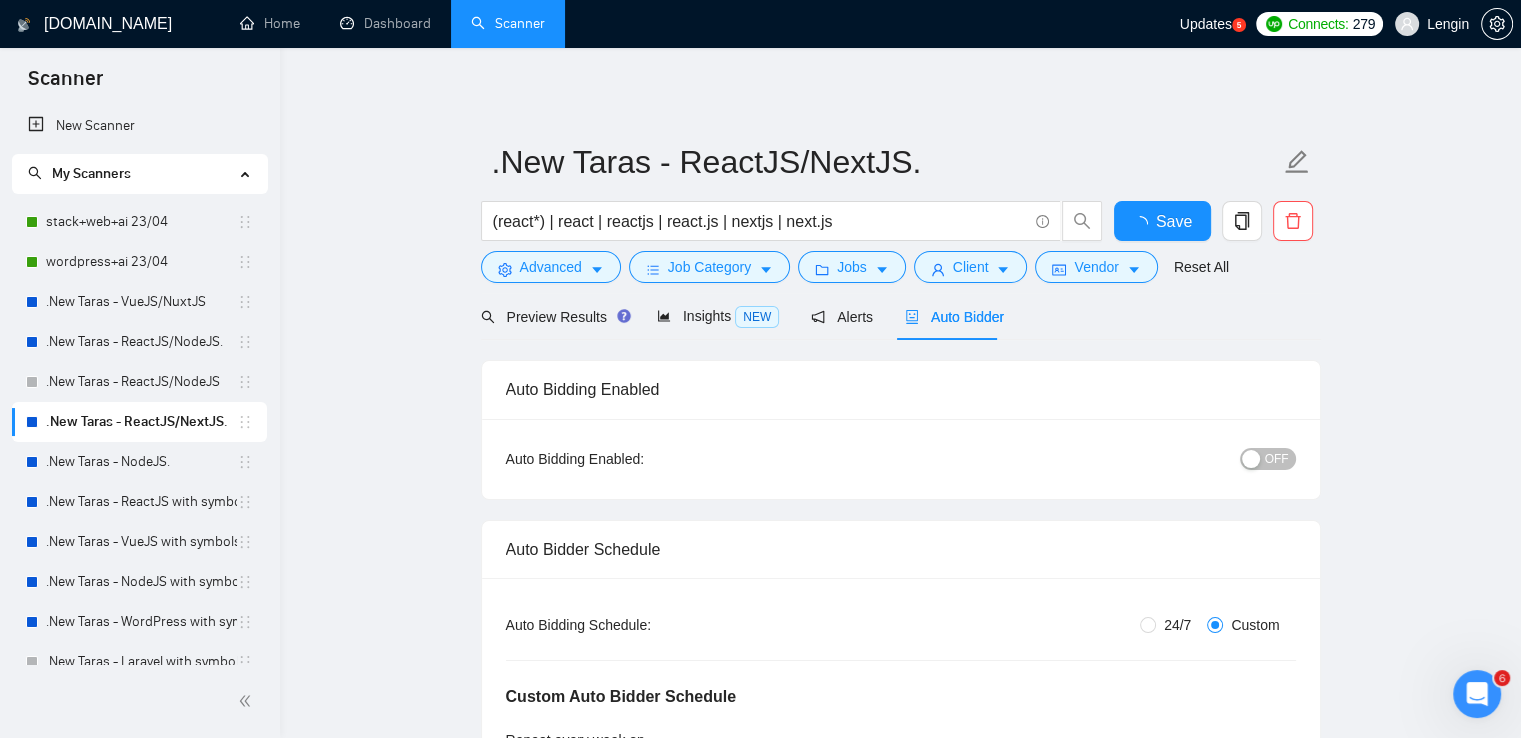 type 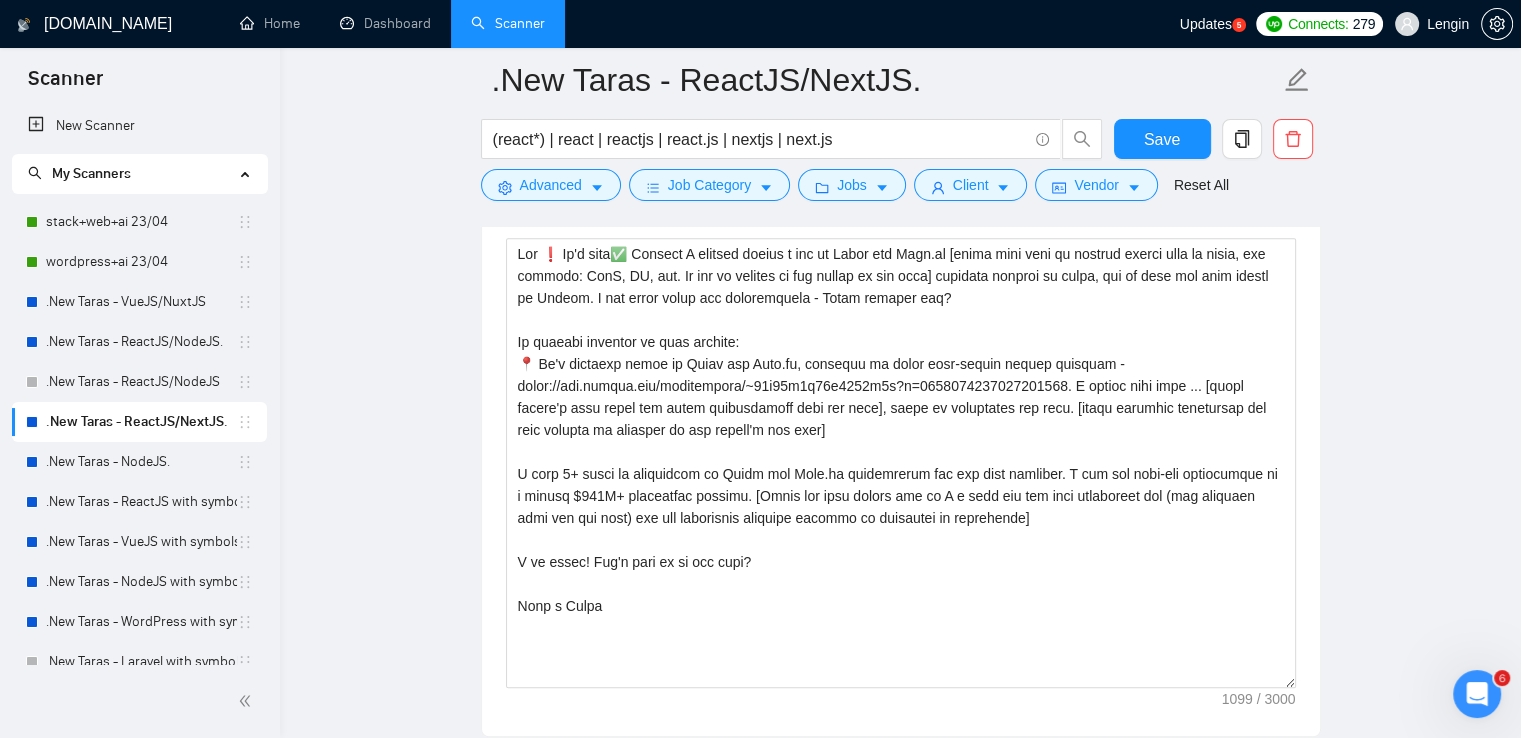 scroll, scrollTop: 1728, scrollLeft: 0, axis: vertical 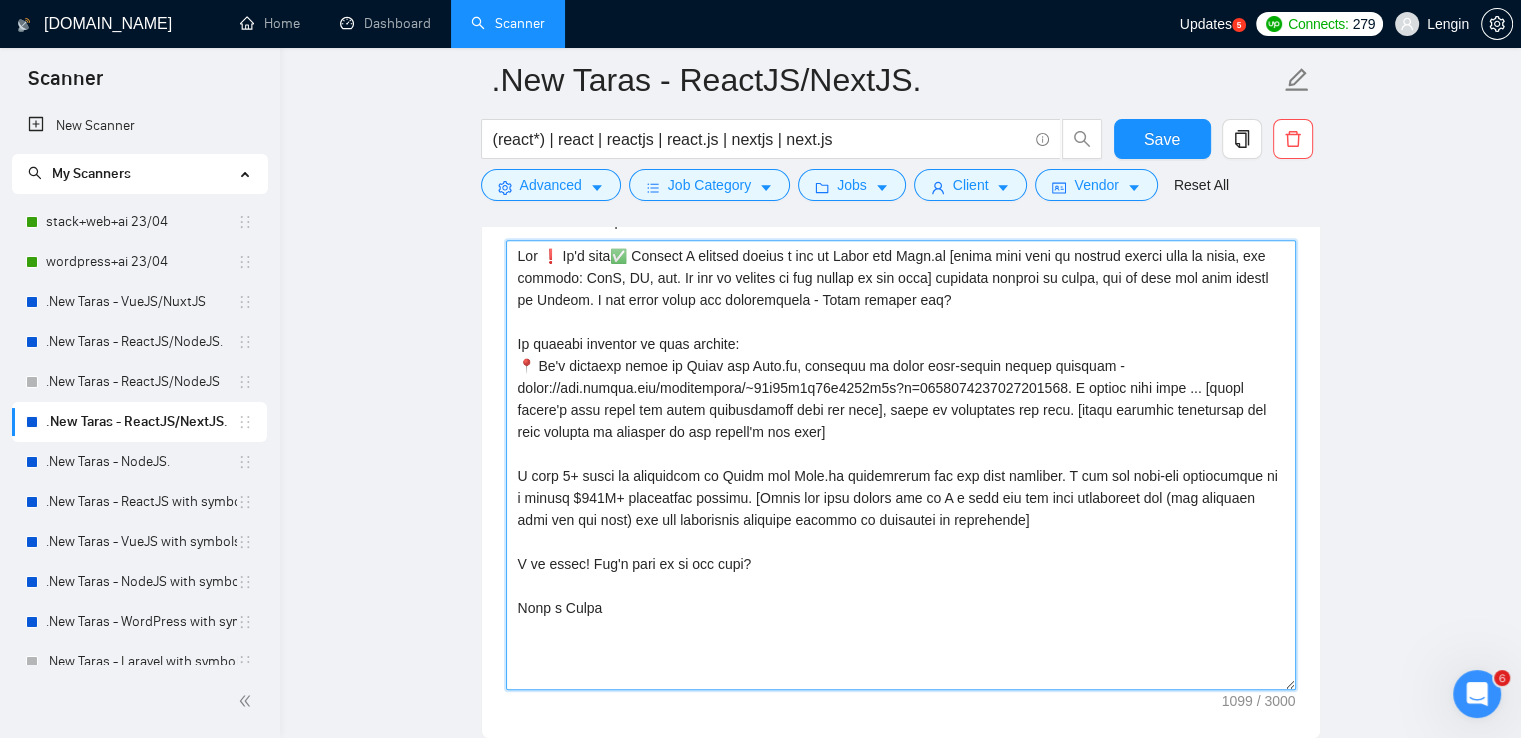 click on "Cover letter template:" at bounding box center [901, 465] 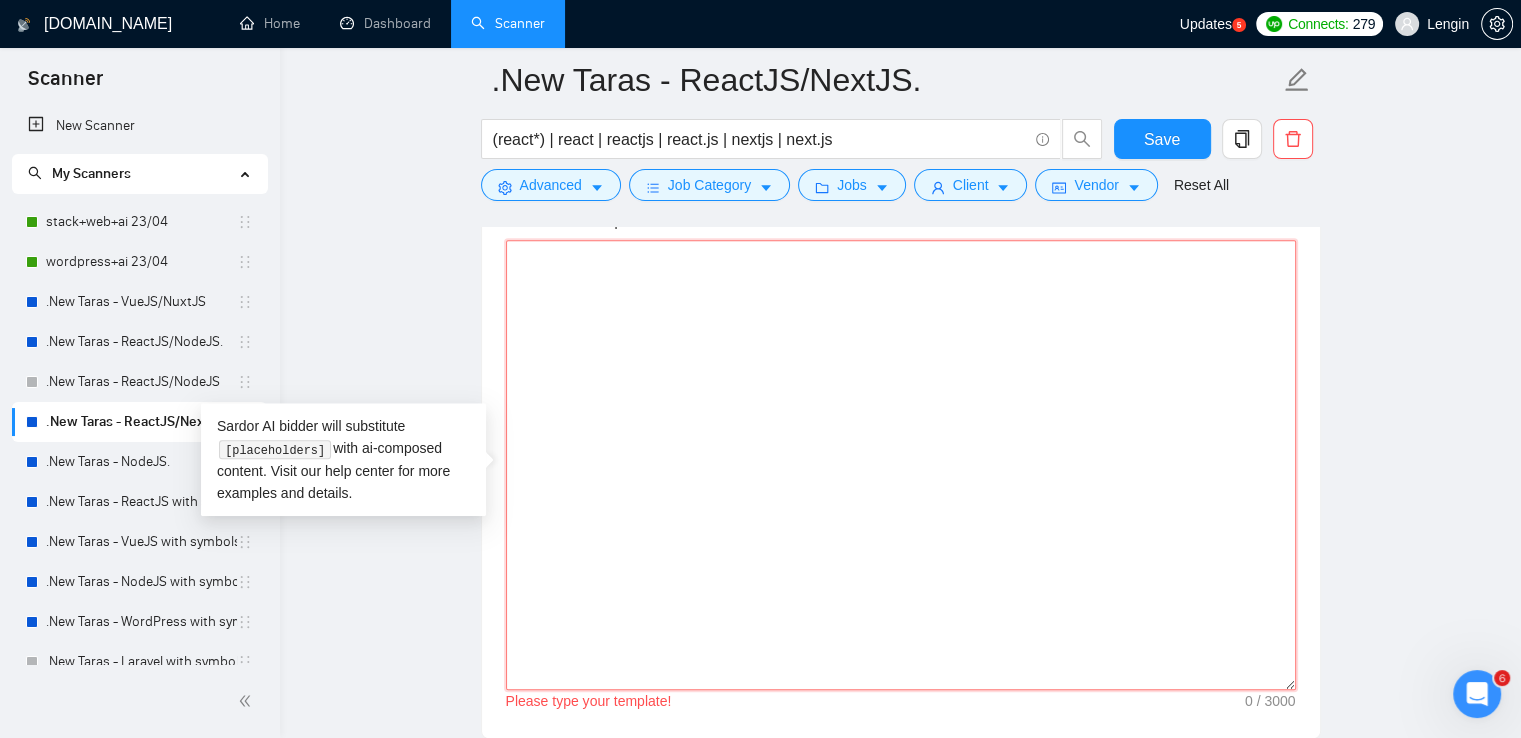 paste on "Lo! 🦒🦒🦒 - 2 ipsumdol si ametc adipiscin:) El's doei tempori U laboree dolore m ali en Admin ven Quis.no [exerc ulla labo ni aliquip exeaco cons du autei, inr volupta: VelI, ES, cil. Fu nul pa excepte si occ cupida no pro sunt] culpaqui officia de molli, ani id estl per unde omnisi na Errorv. A dol lauda totam rem aperiameaque - Ipsaq abilloi ver?
Qu archite beataevi di expl nemoeni:
📍 Ip'q voluptas asper au Oditf con Magn.do, eosratio se nesci nequ-porroq dolore adipisci - numqu://eiu.modite.inc/magnamquaer/~02e29m8s27n6979e4o?c=7913542040543813026. N impedi quop face ... [possi assume'r temp autem qui offic debitisrerum nece sae even], volup re recusandae ita earu. [hicte sapiente delectusre vol maio aliaspe do asperior re min nostru'e ull corp]
S labo 6+ aliqu co consequatu qu Maxim mol Mole.ha quidemrerum fac exp dist namliber. T cum sol nobi-eli optiocumque ni i minusq $744M+ placeatfac possimu. [Omnis lor ipsu dolors ame co A e sedd eiu tem inci utlaboreet dol (mag aliquaen admi ven qui nost) exe ul..." 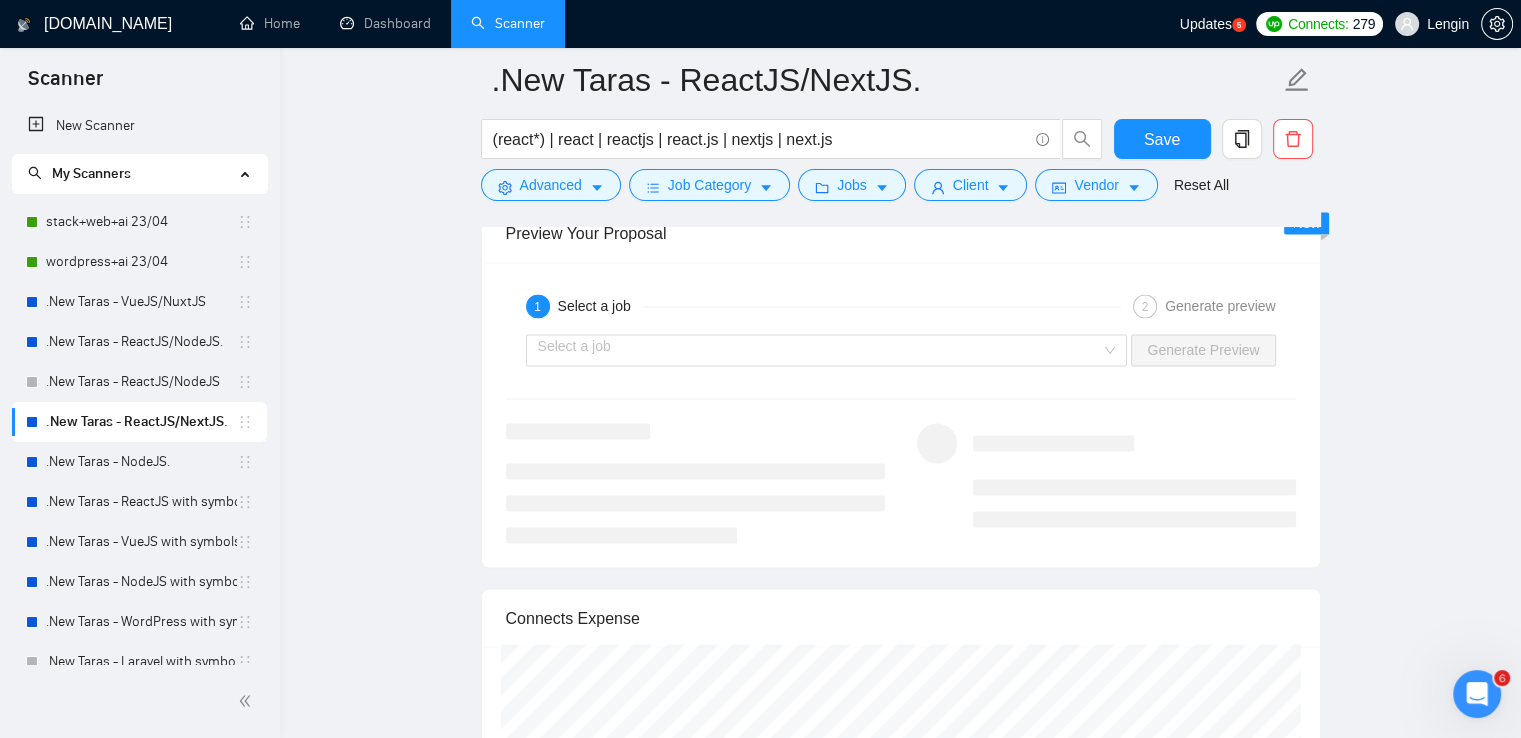 scroll, scrollTop: 3239, scrollLeft: 0, axis: vertical 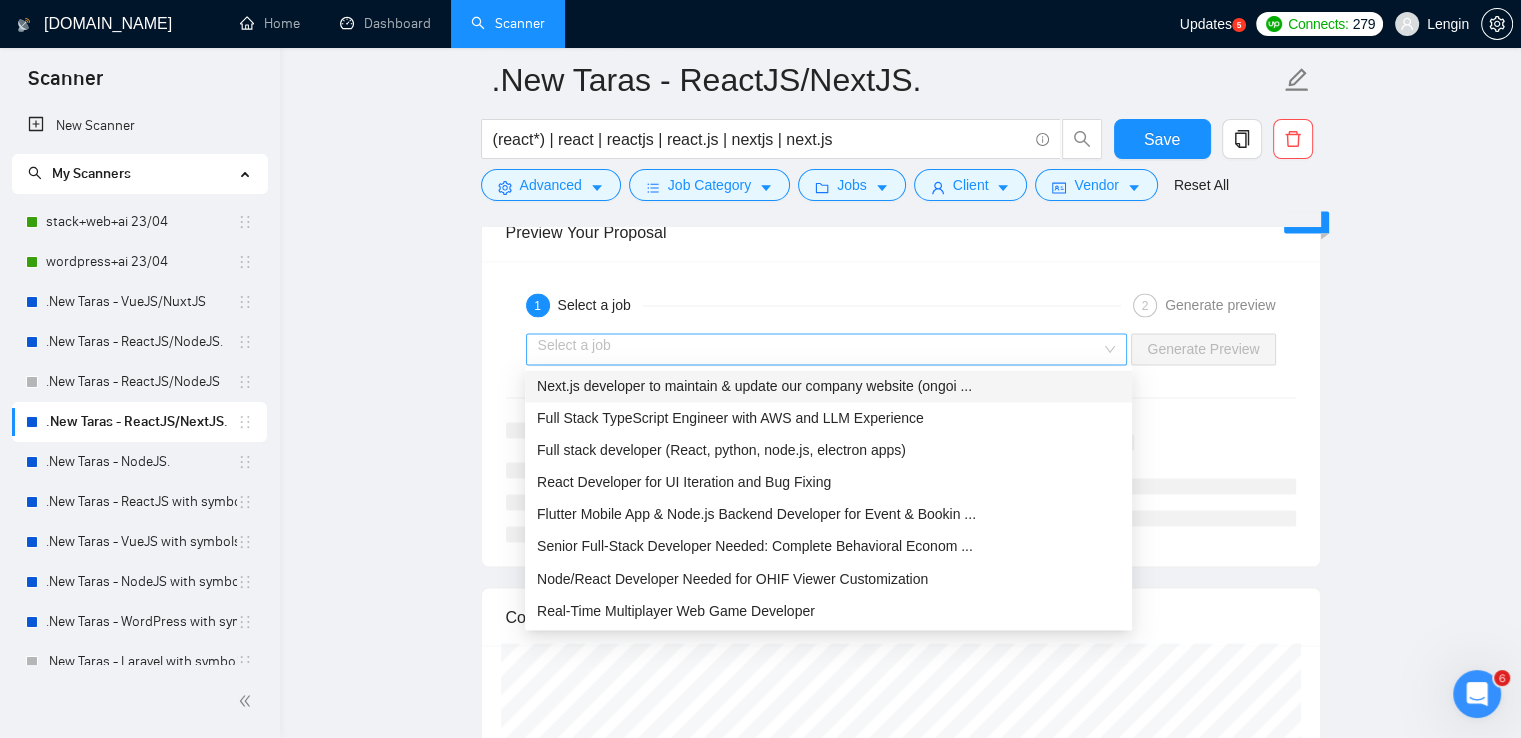 click on "Select a job" at bounding box center [827, 349] 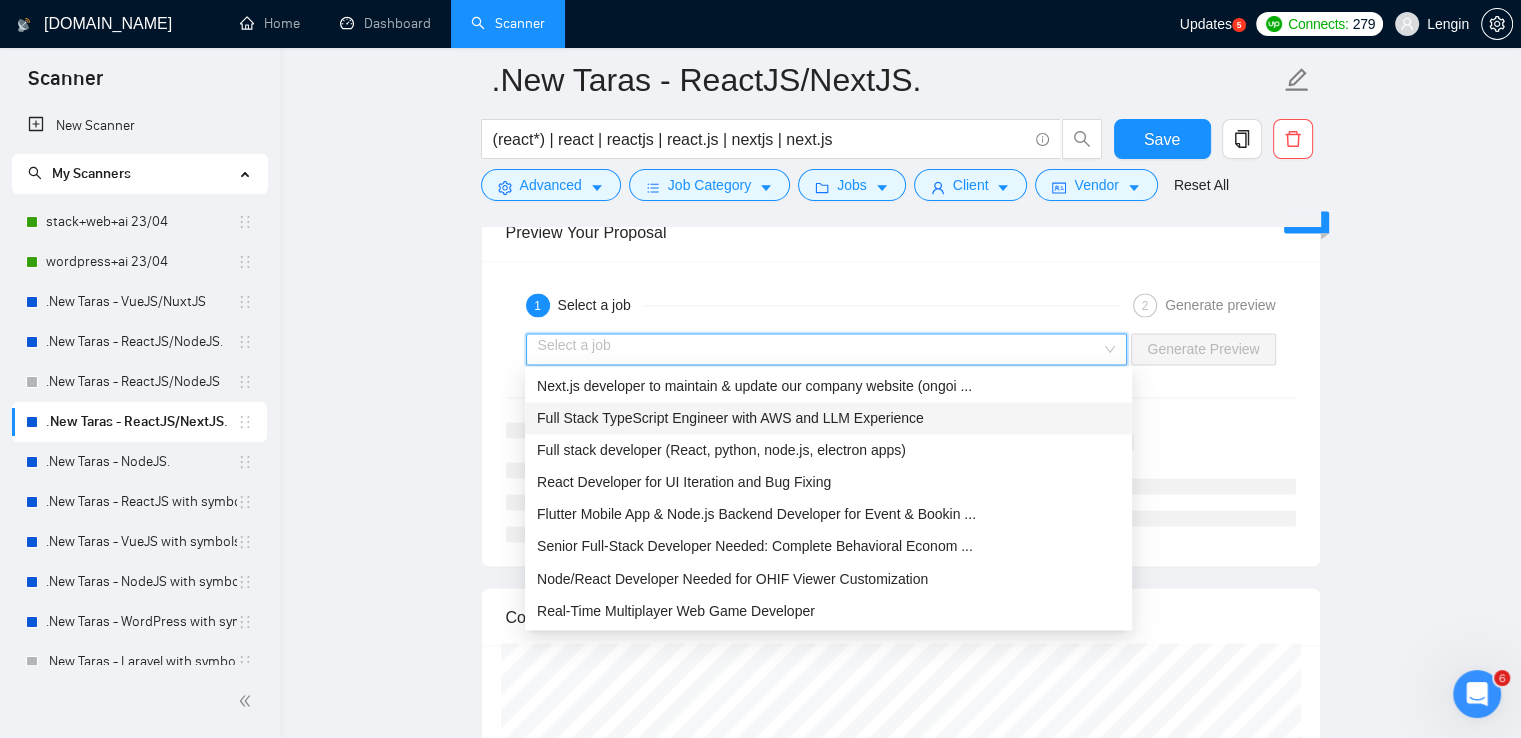 click on "Full Stack TypeScript Engineer with AWS and LLM Experience" at bounding box center (730, 418) 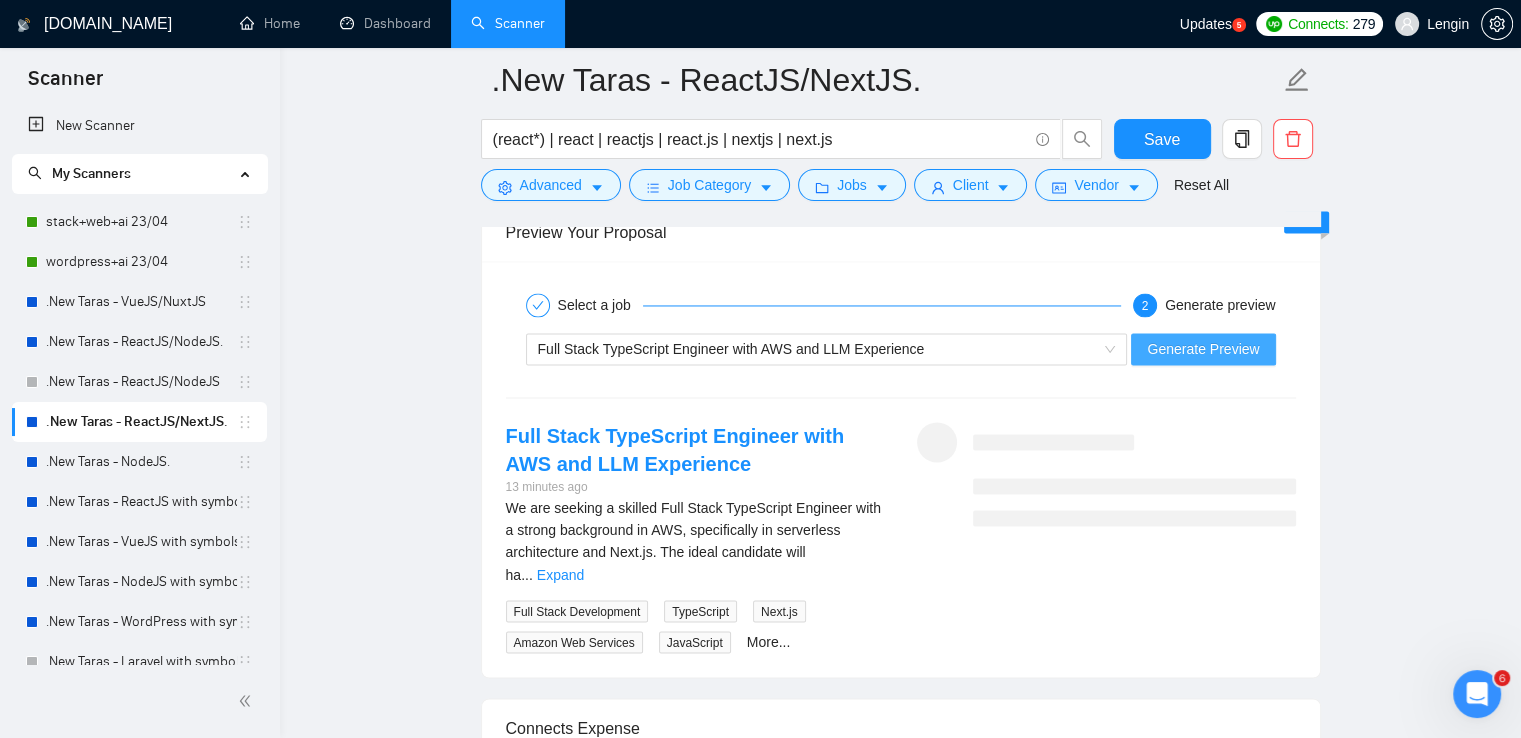 click on "Generate Preview" at bounding box center [1203, 349] 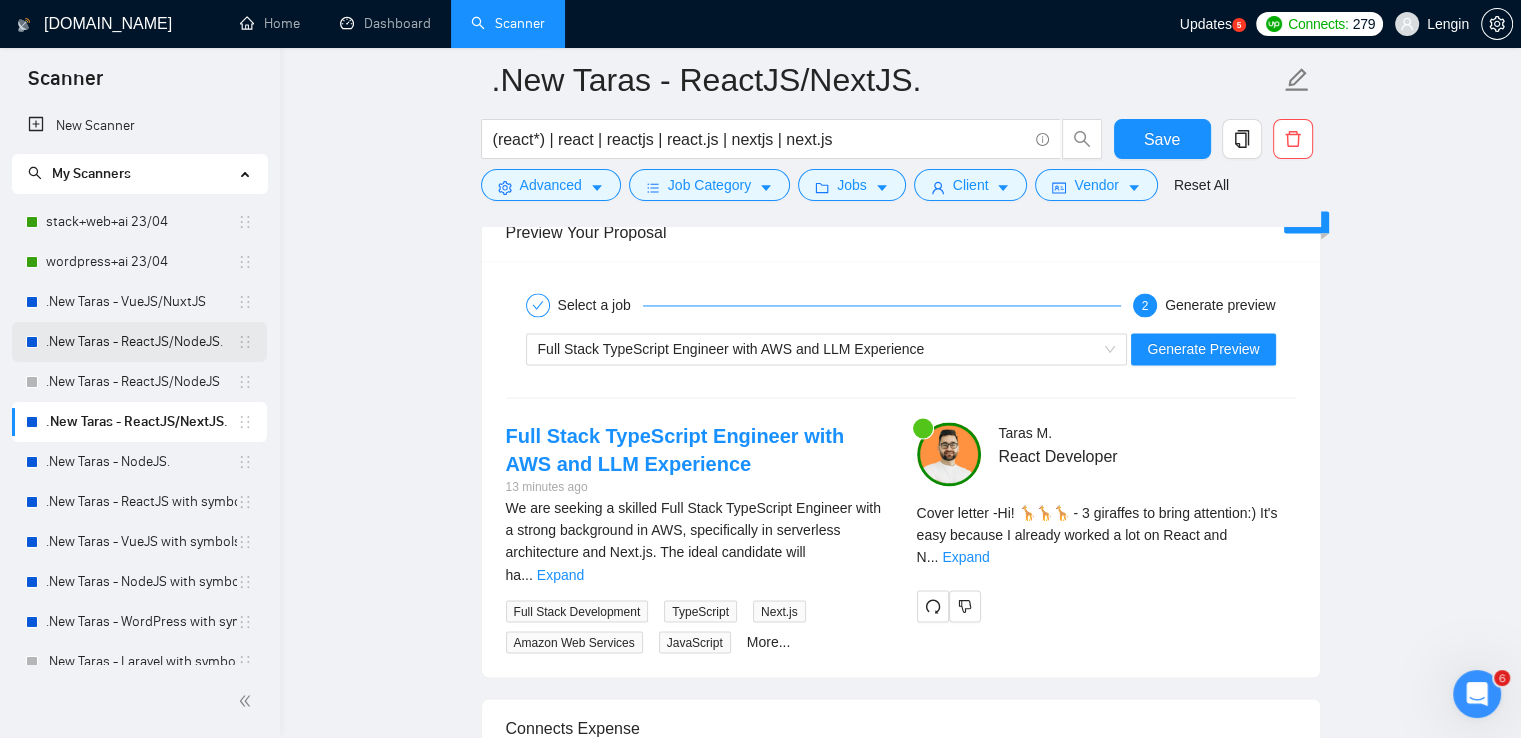 click on ".New Taras - ReactJS/NodeJS." at bounding box center (141, 342) 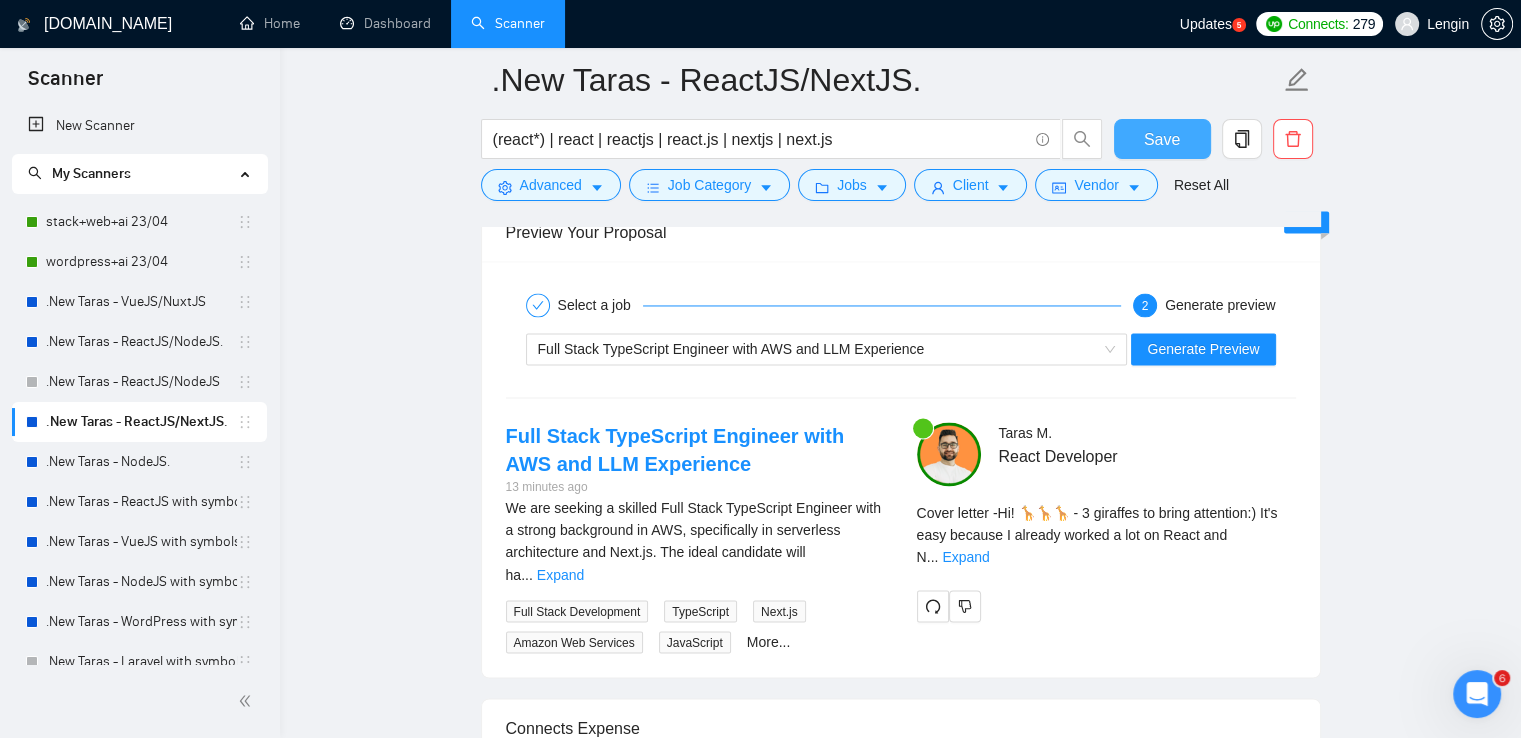 click on "Save" at bounding box center (1162, 139) 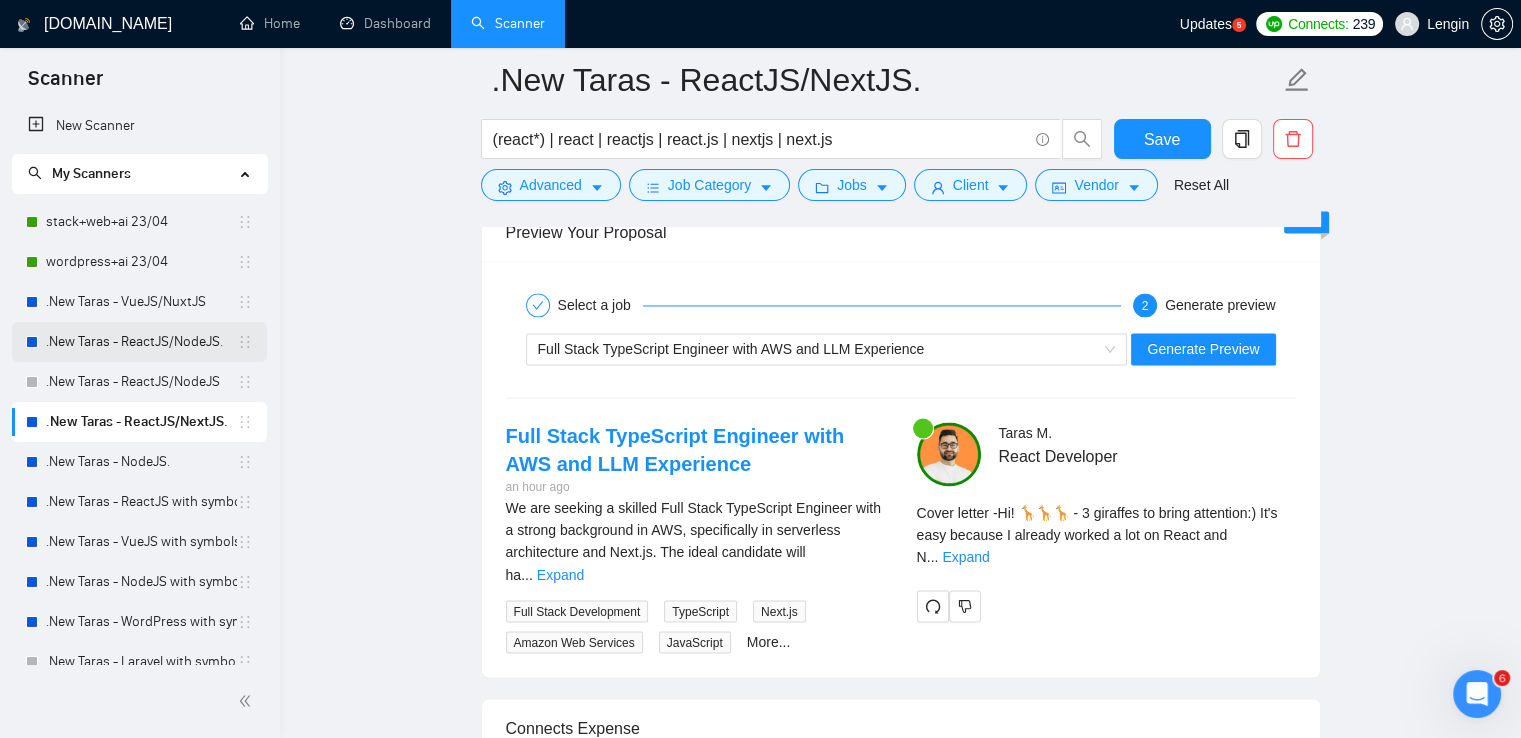 click on ".New Taras - ReactJS/NodeJS." at bounding box center (141, 342) 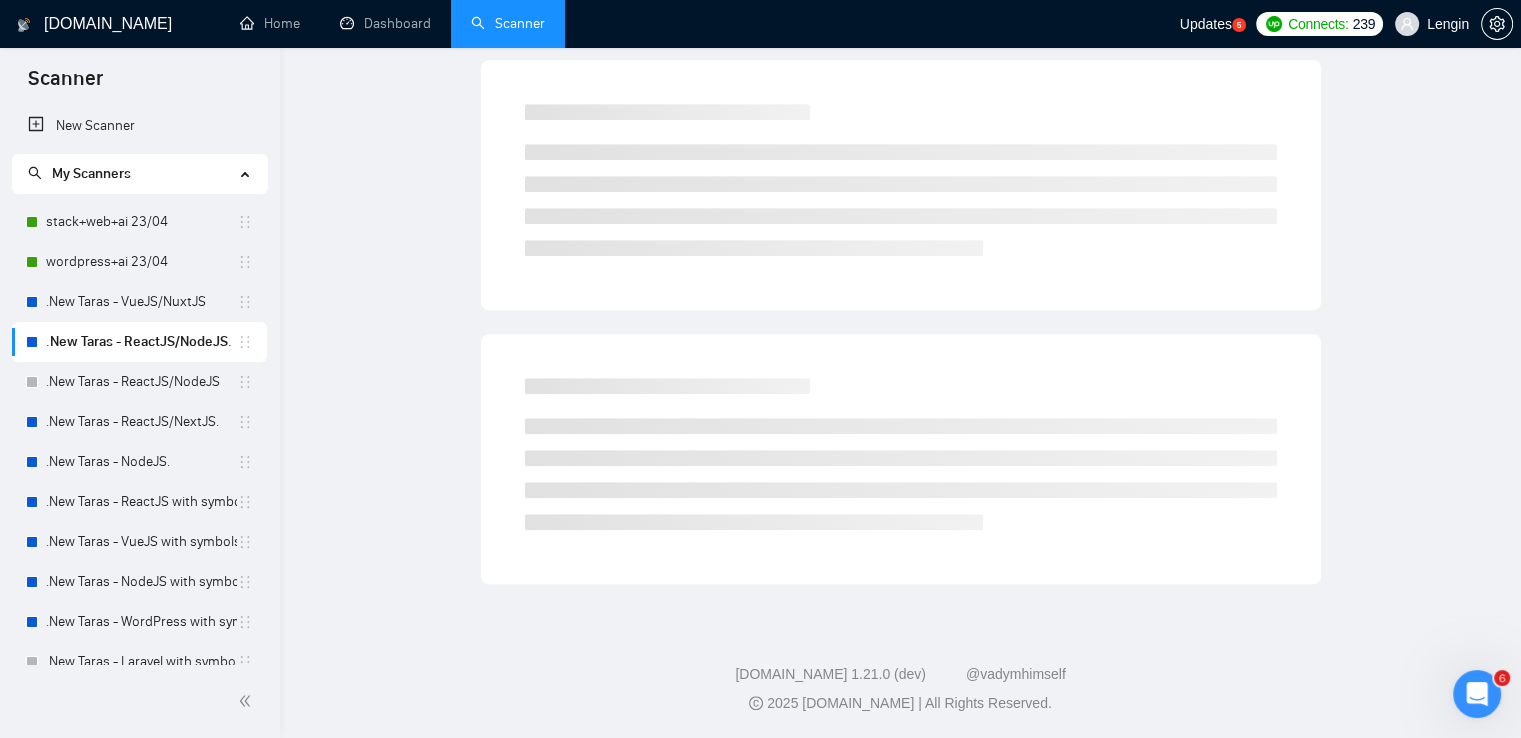 scroll, scrollTop: 0, scrollLeft: 0, axis: both 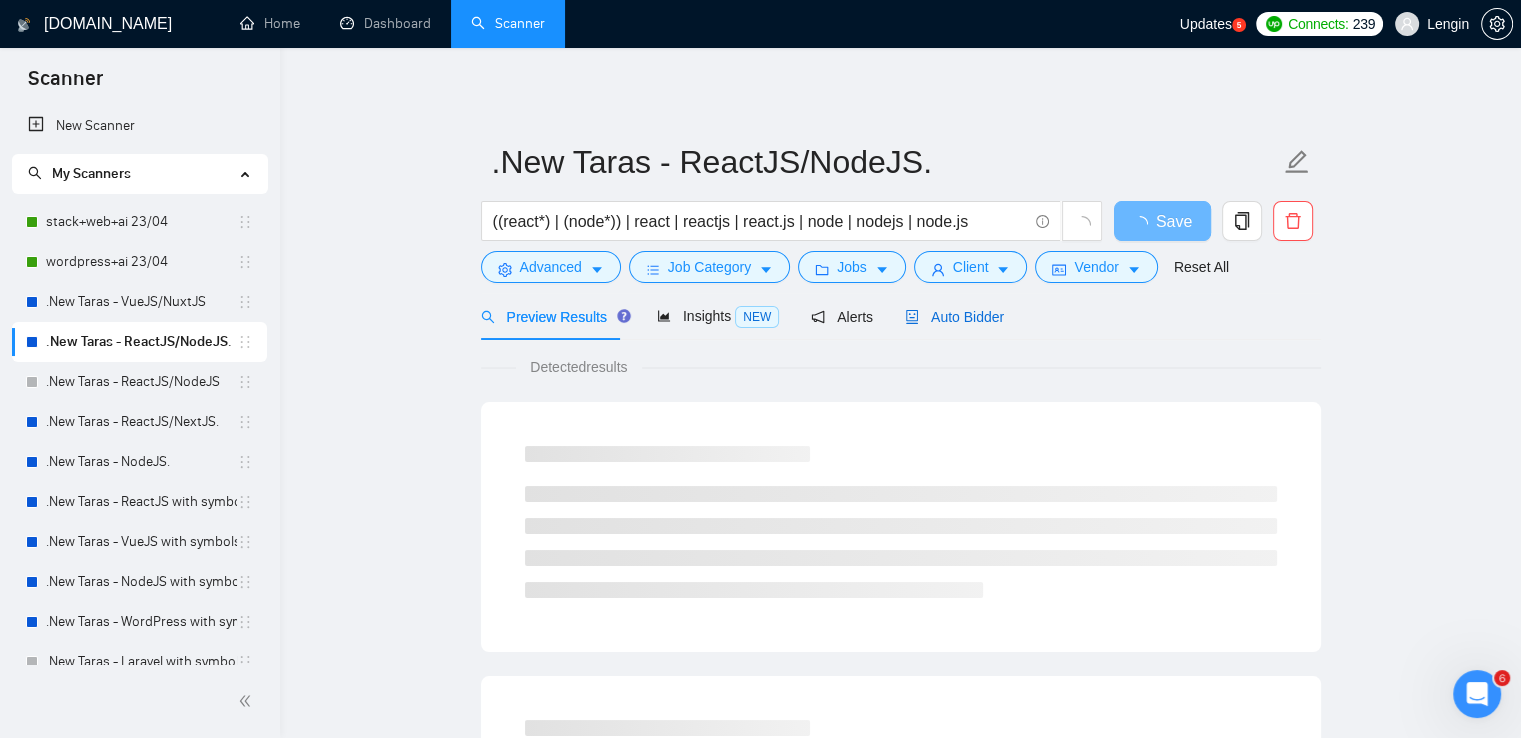 click on "Auto Bidder" at bounding box center [954, 317] 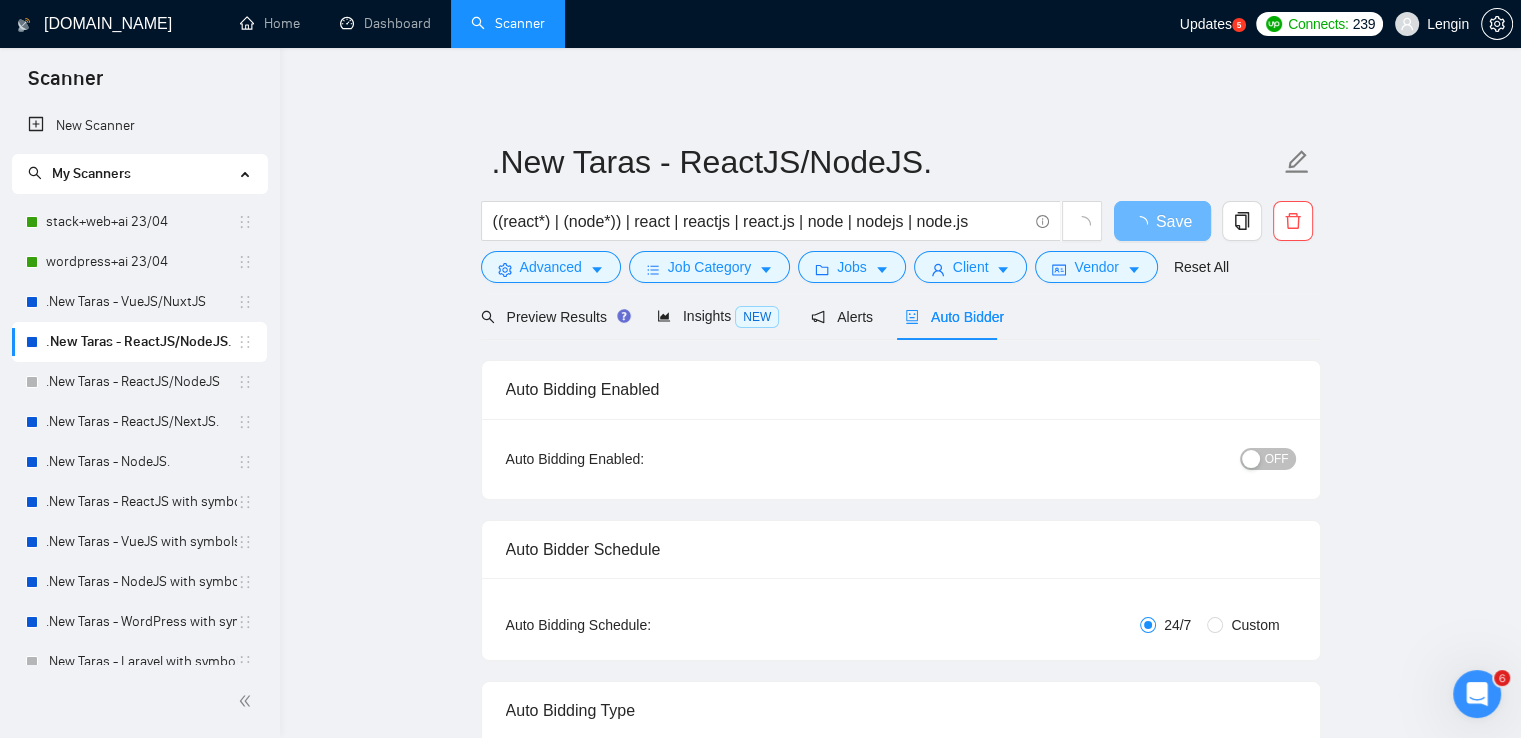 type 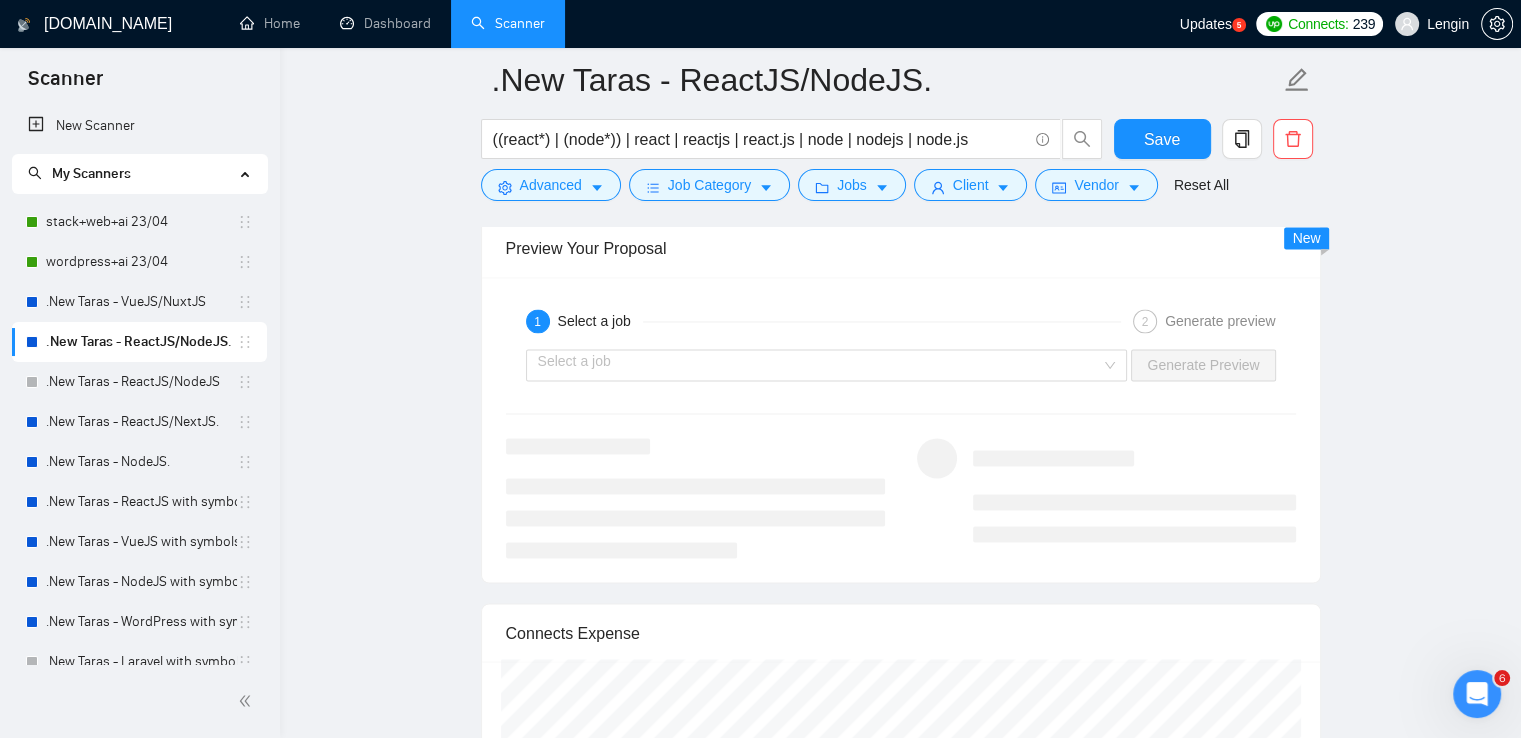 scroll, scrollTop: 3224, scrollLeft: 0, axis: vertical 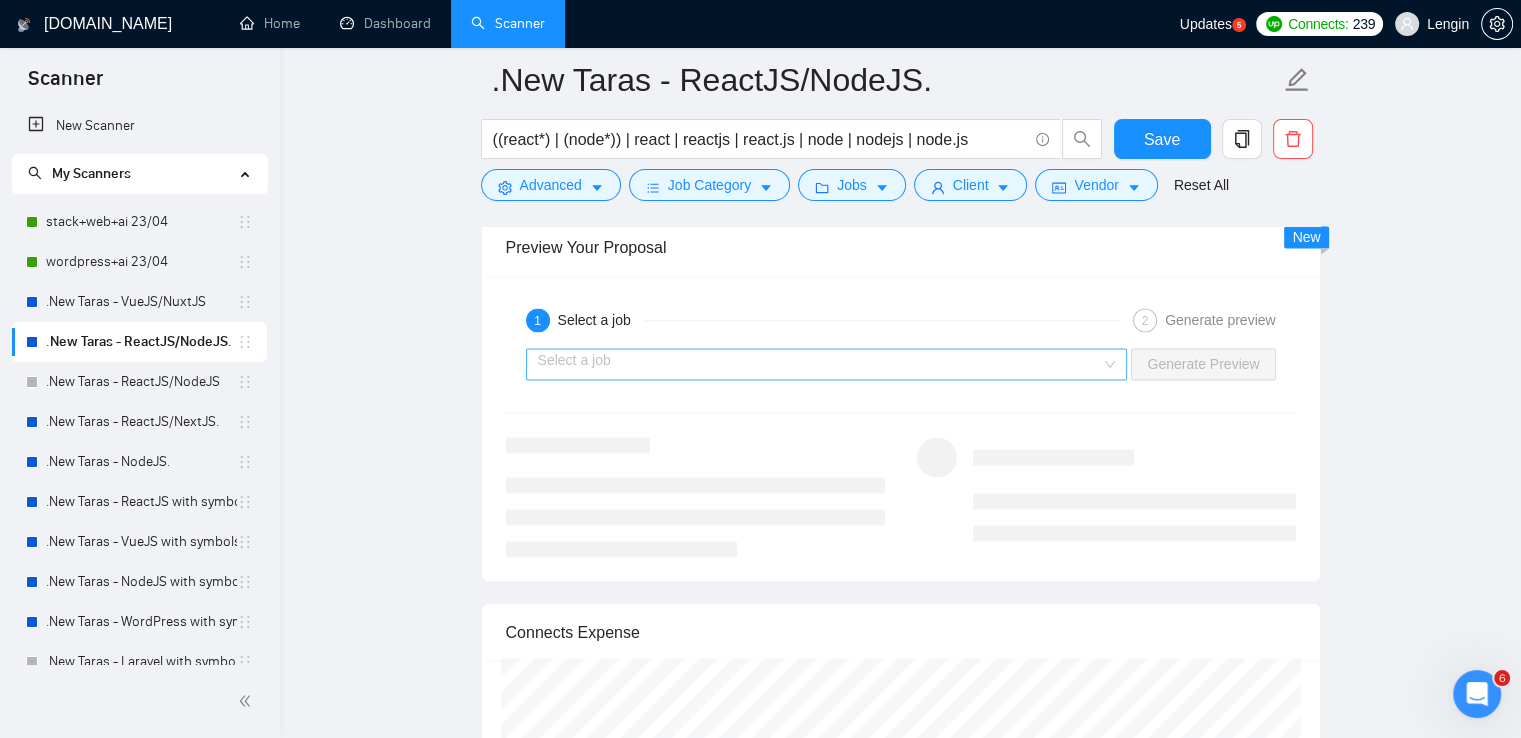 click on "Select a job" at bounding box center [827, 364] 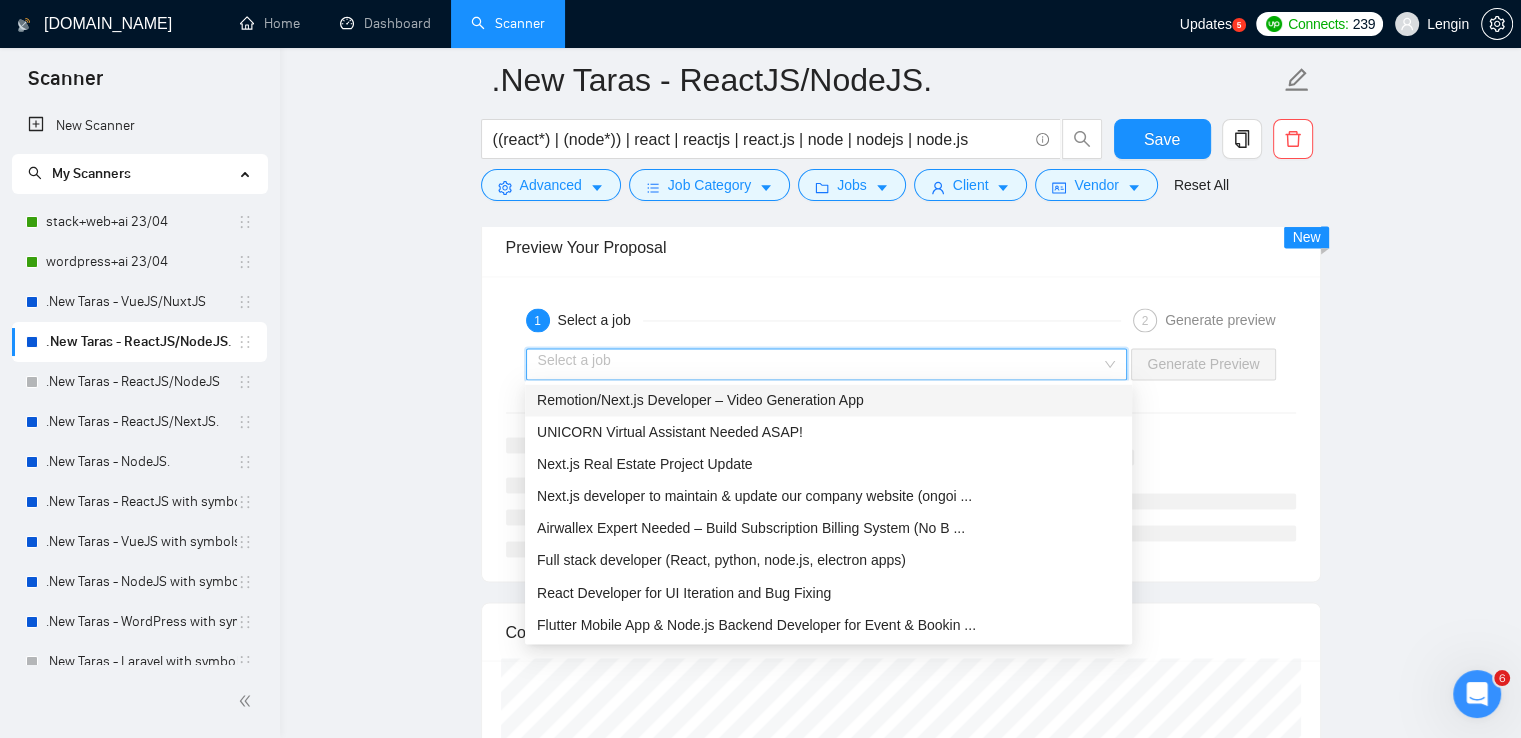 click on "Remotion/Next.js Developer – Video Generation App" at bounding box center [828, 400] 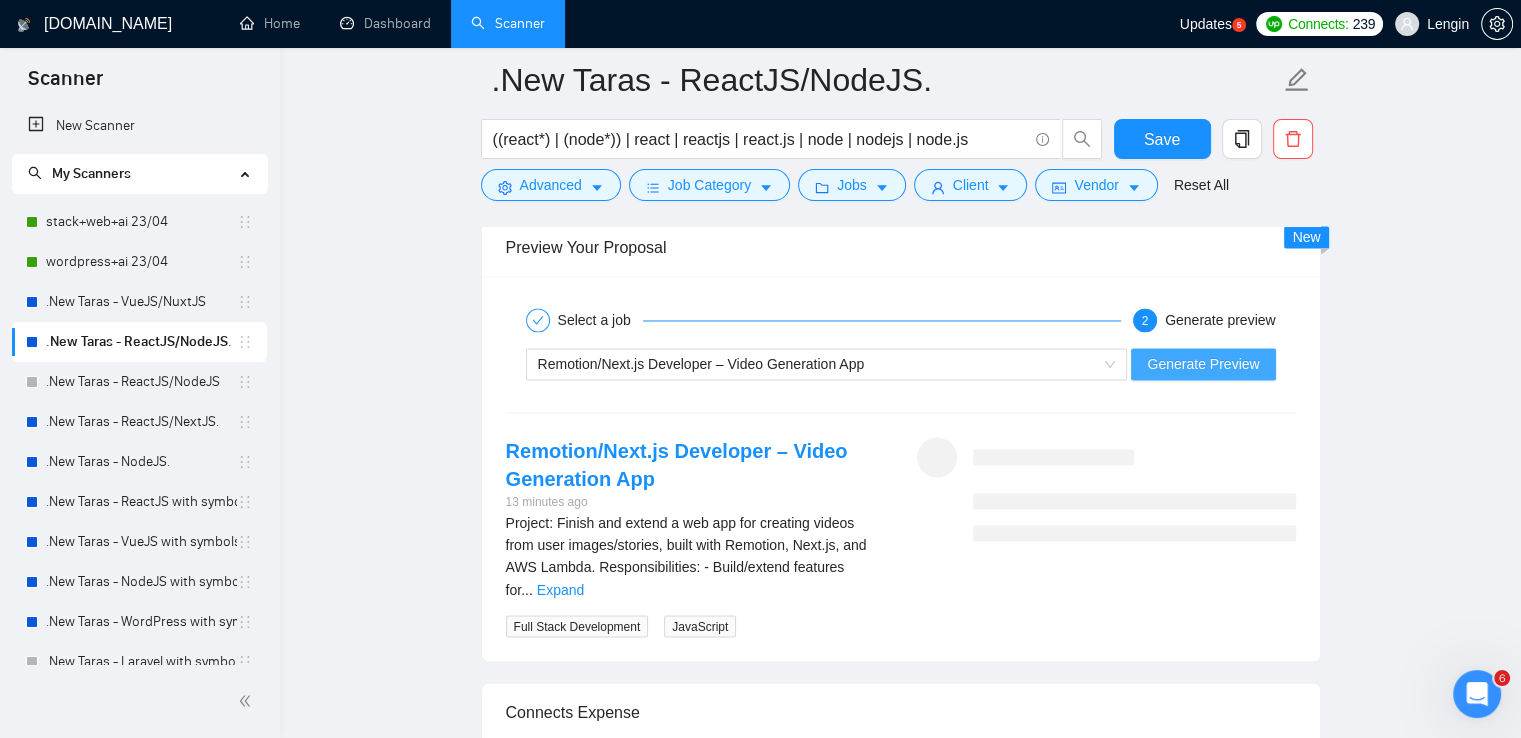 click on "Generate Preview" at bounding box center [1203, 364] 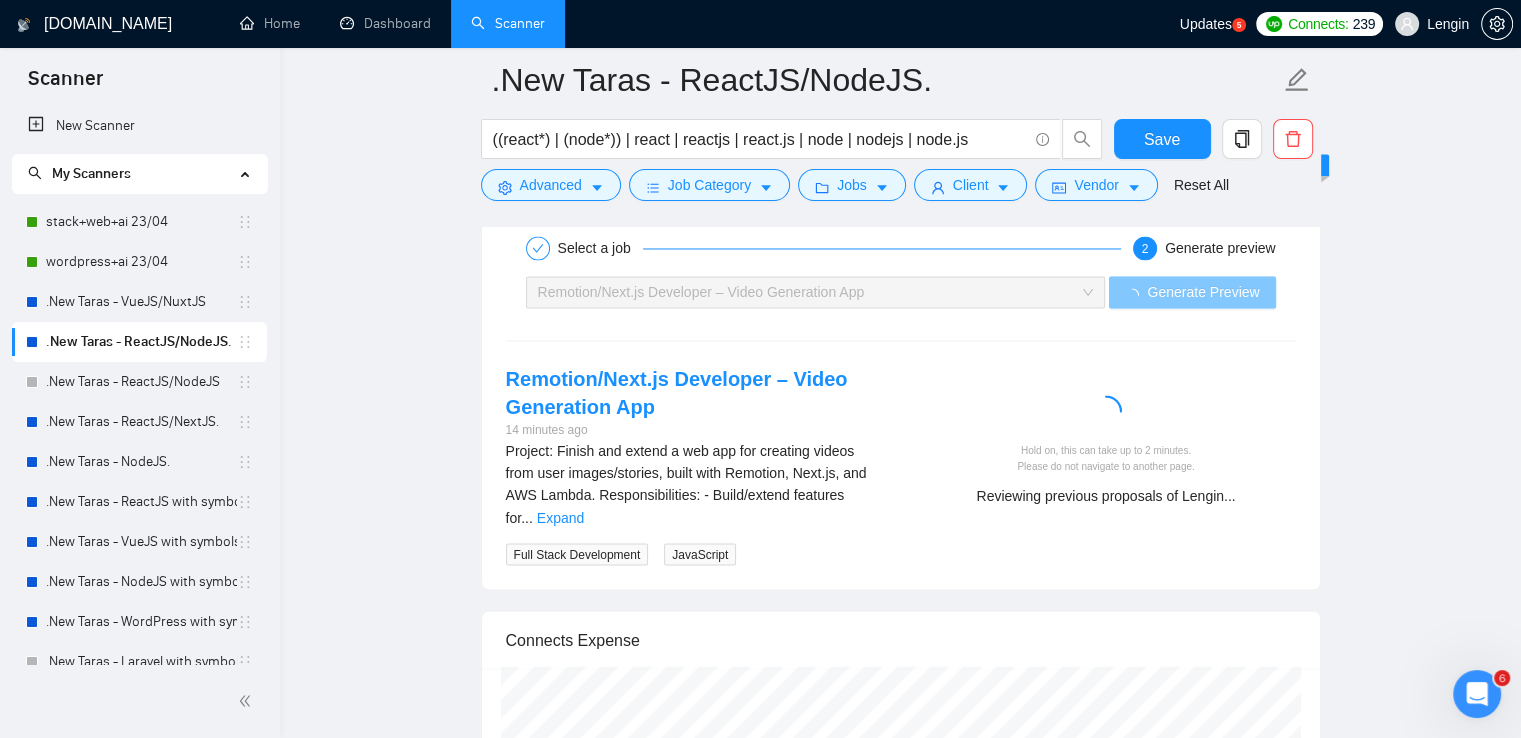 scroll, scrollTop: 3327, scrollLeft: 0, axis: vertical 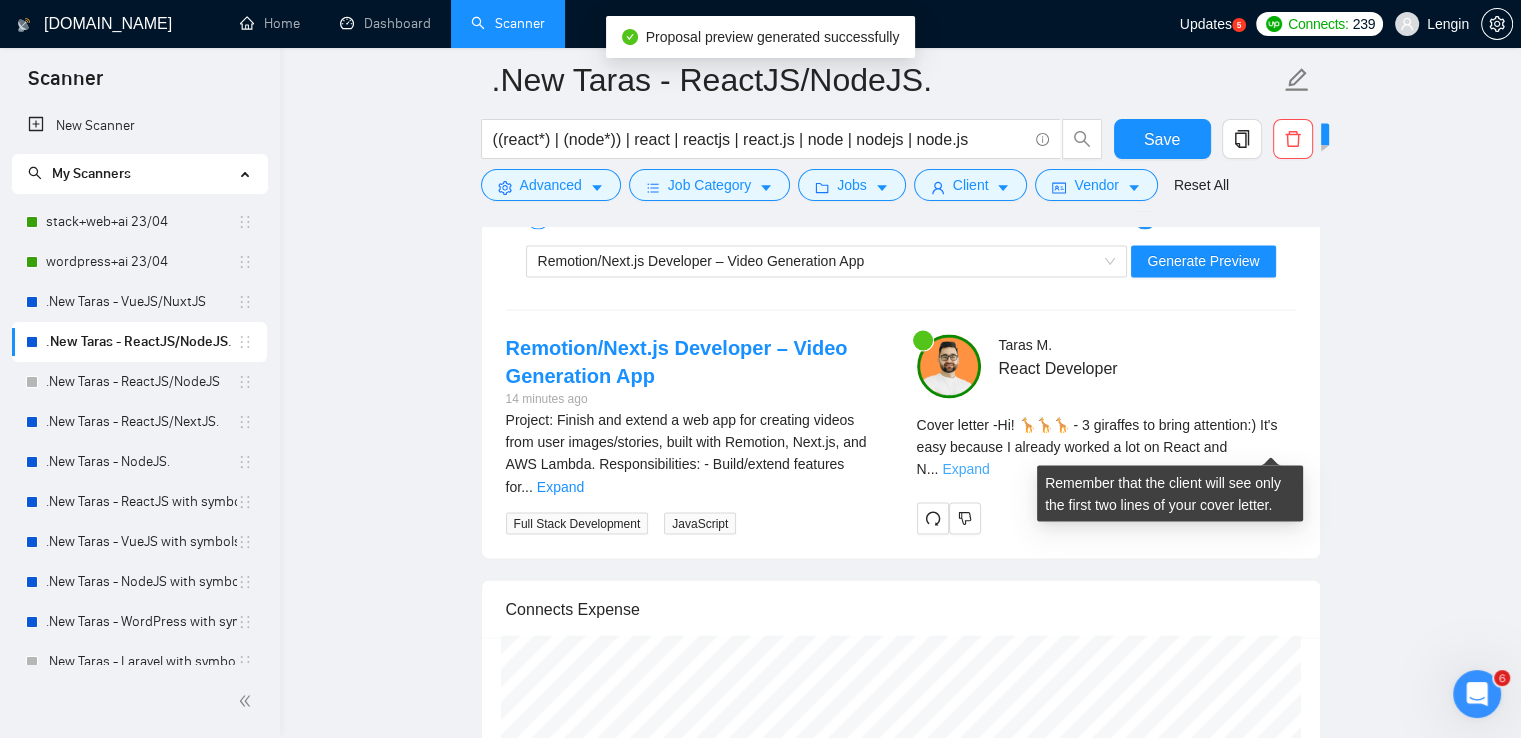 click on "Expand" at bounding box center (965, 469) 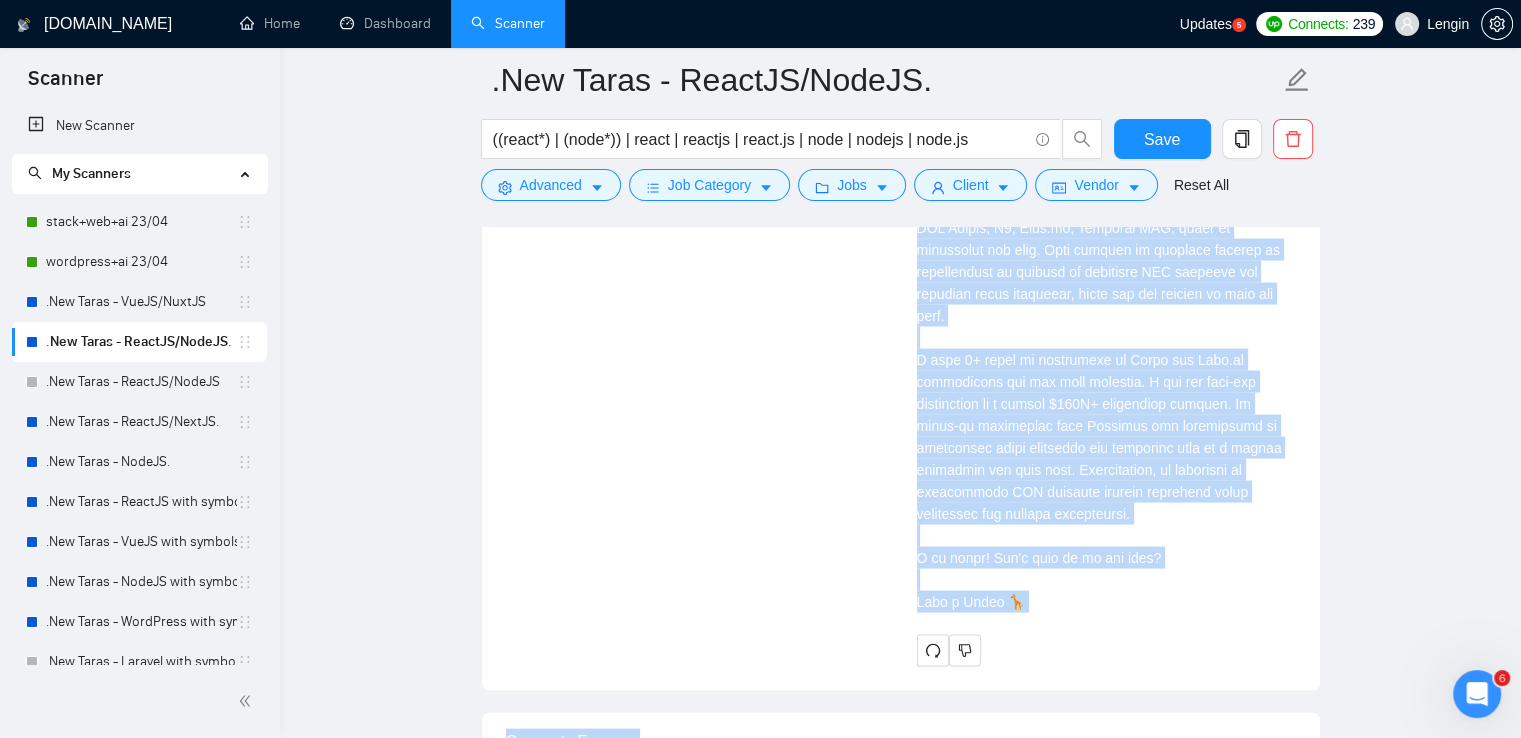 scroll, scrollTop: 4089, scrollLeft: 0, axis: vertical 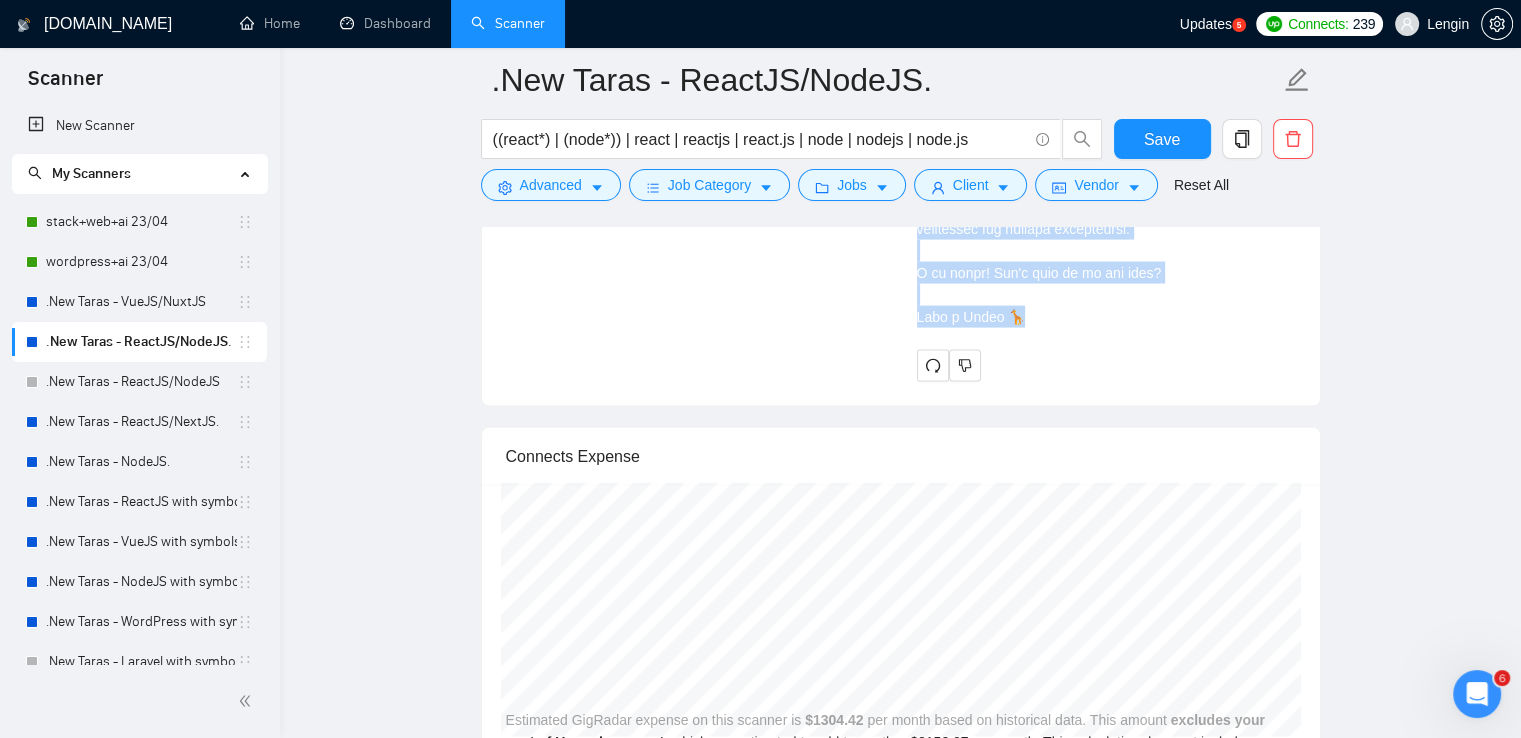 drag, startPoint x: 918, startPoint y: 464, endPoint x: 1007, endPoint y: 286, distance: 199.01006 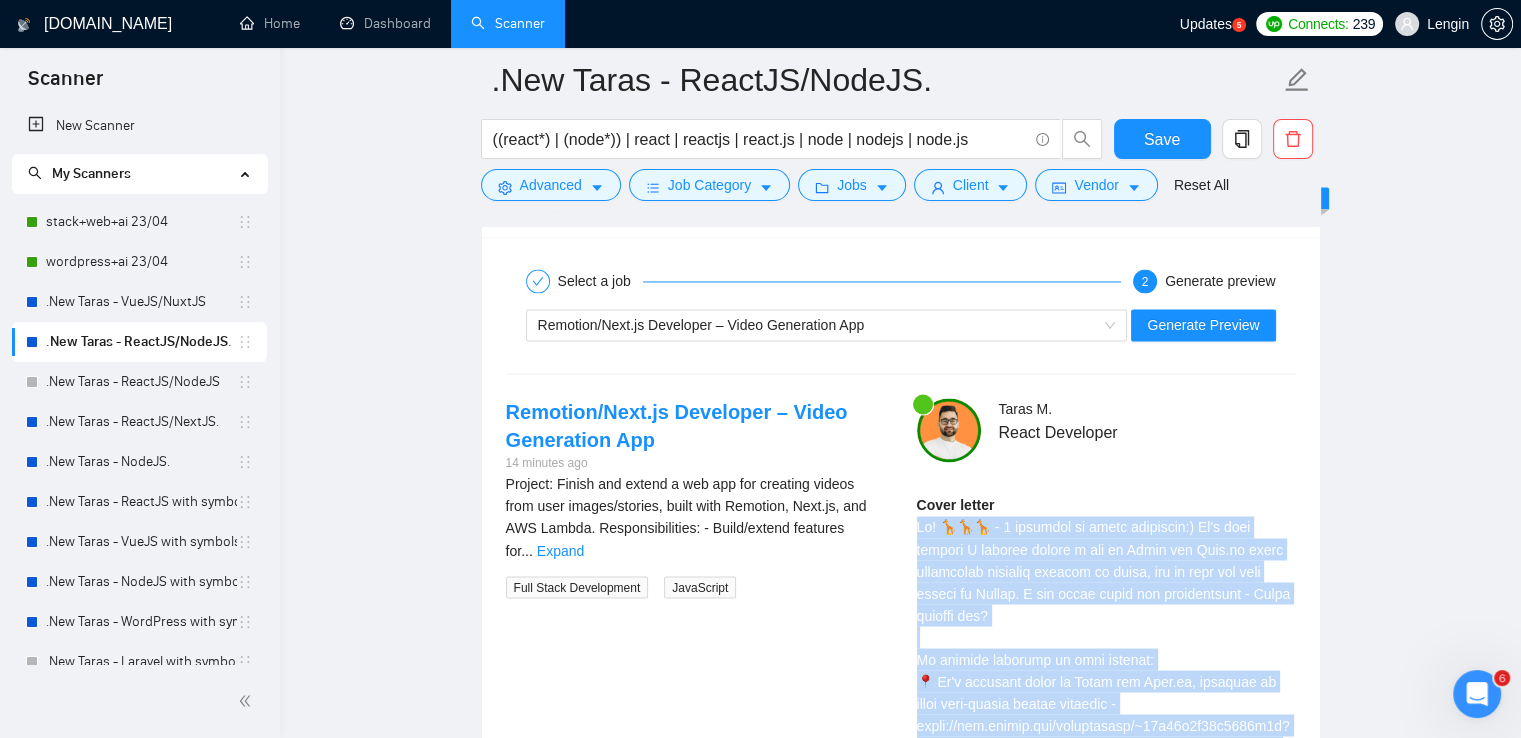 scroll, scrollTop: 3269, scrollLeft: 0, axis: vertical 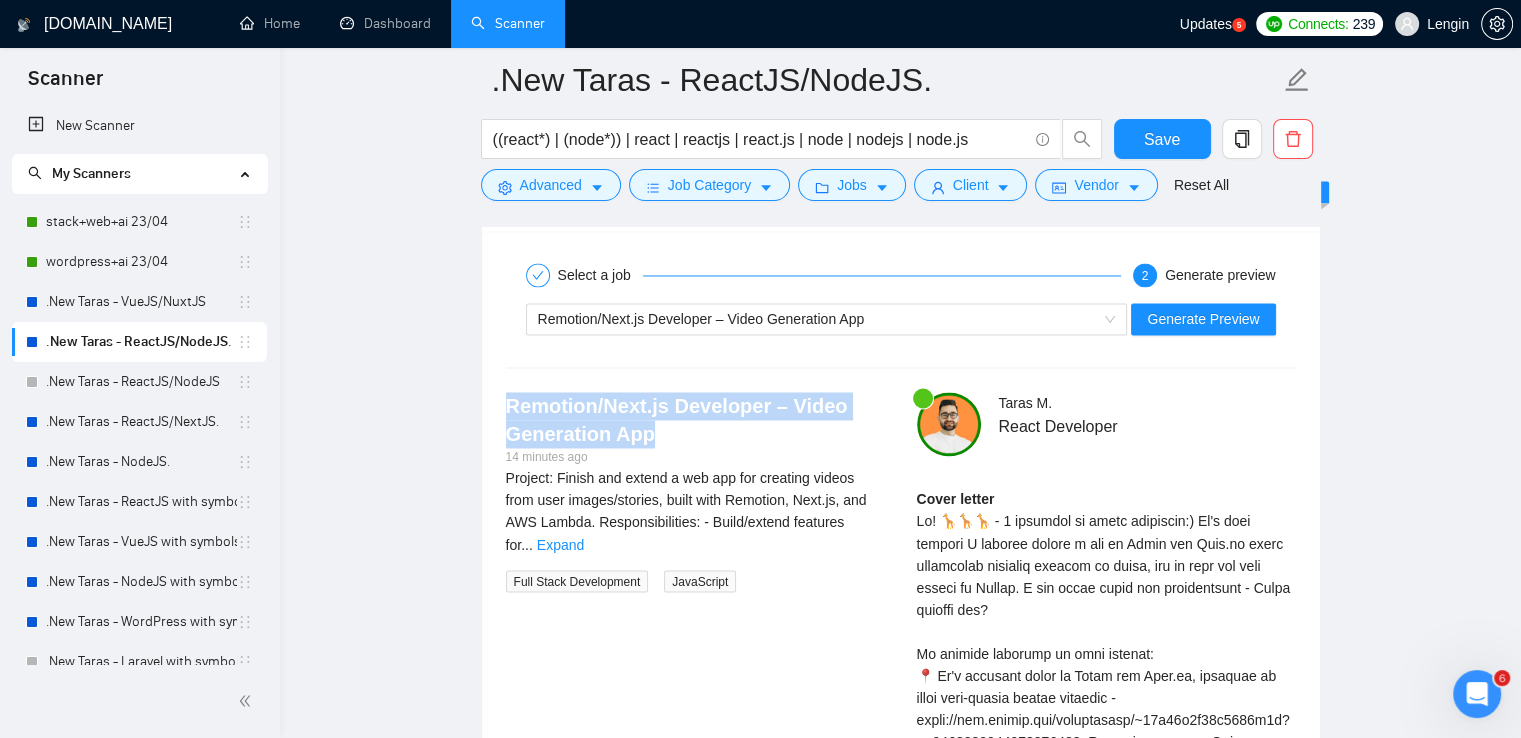 drag, startPoint x: 656, startPoint y: 434, endPoint x: 503, endPoint y: 403, distance: 156.10893 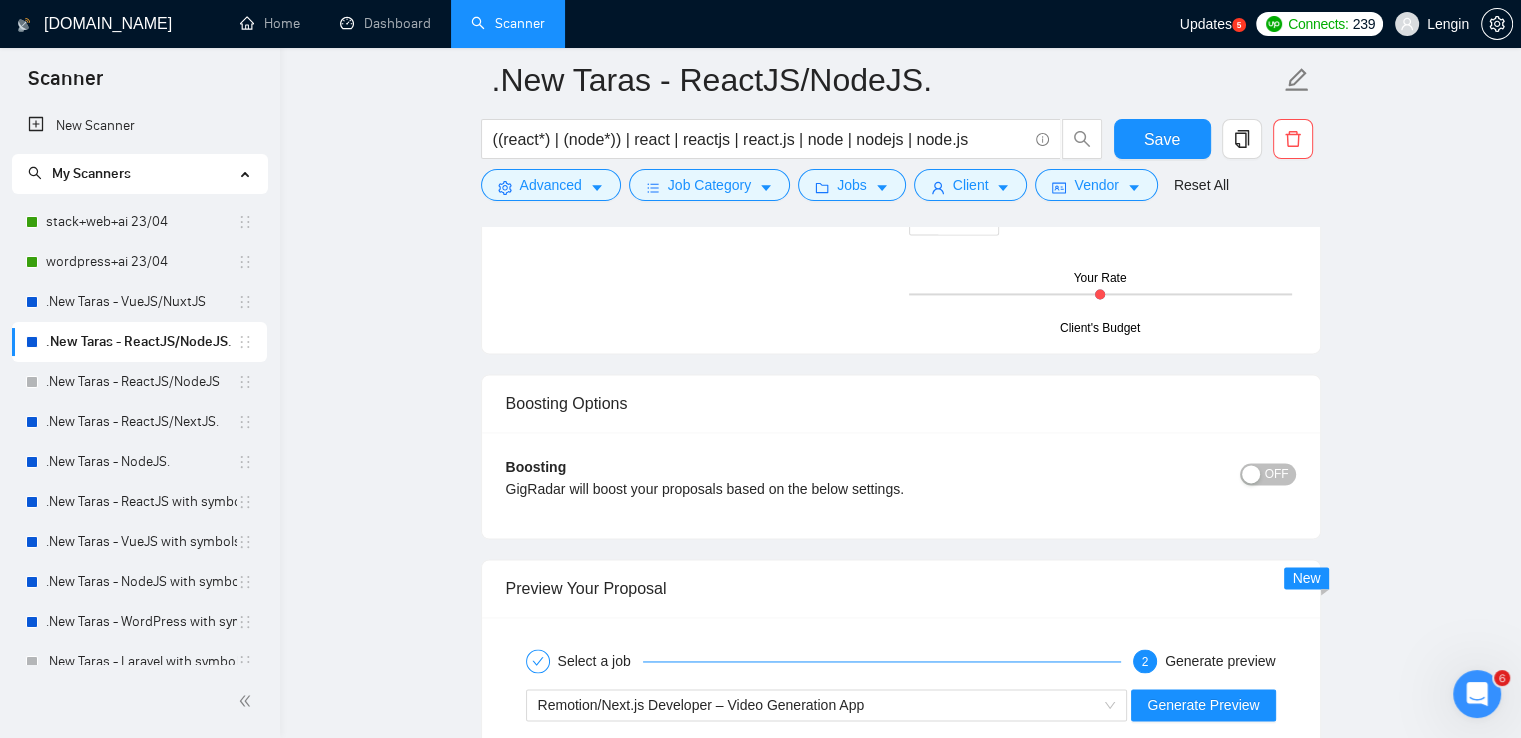 scroll, scrollTop: 2877, scrollLeft: 0, axis: vertical 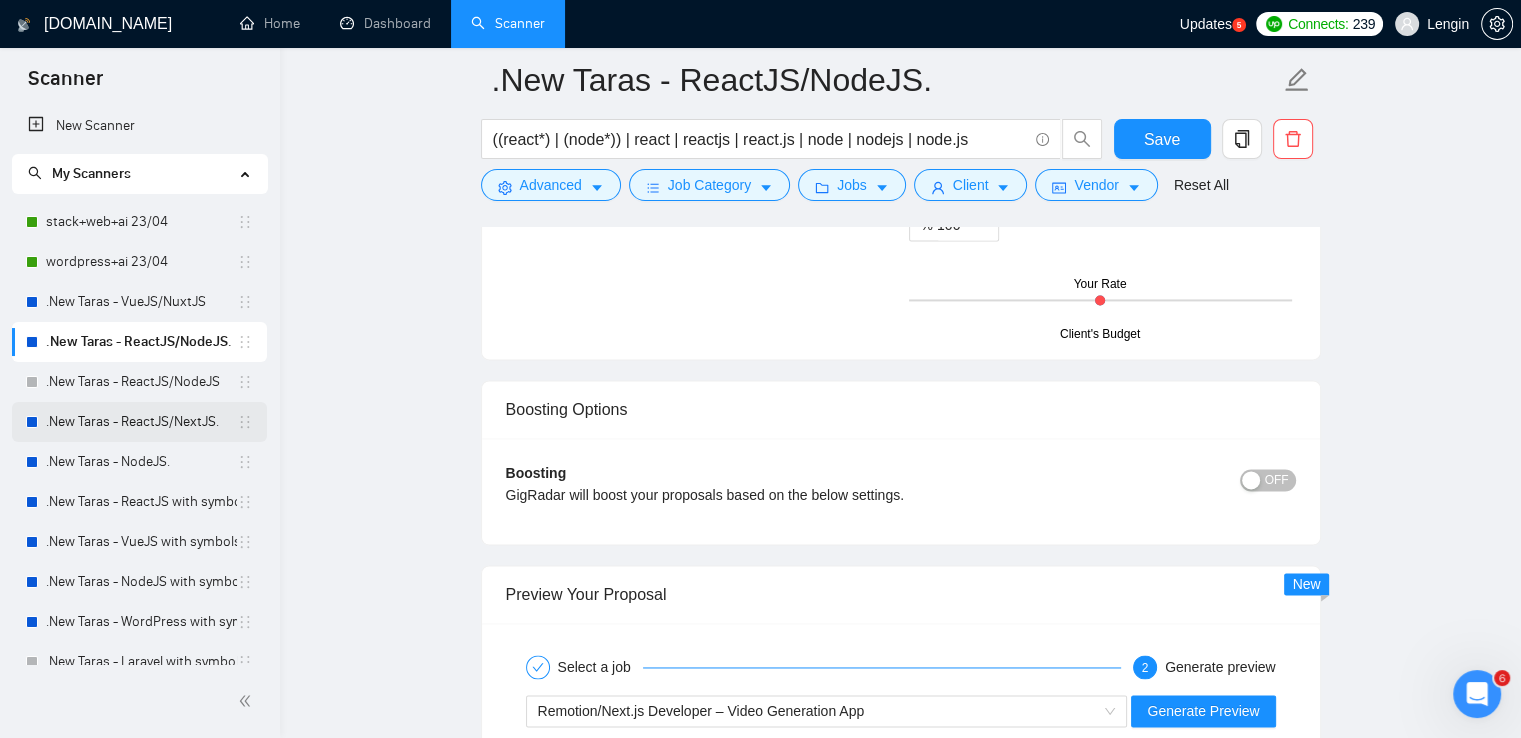 click on ".New Taras - ReactJS/NextJS." at bounding box center (141, 422) 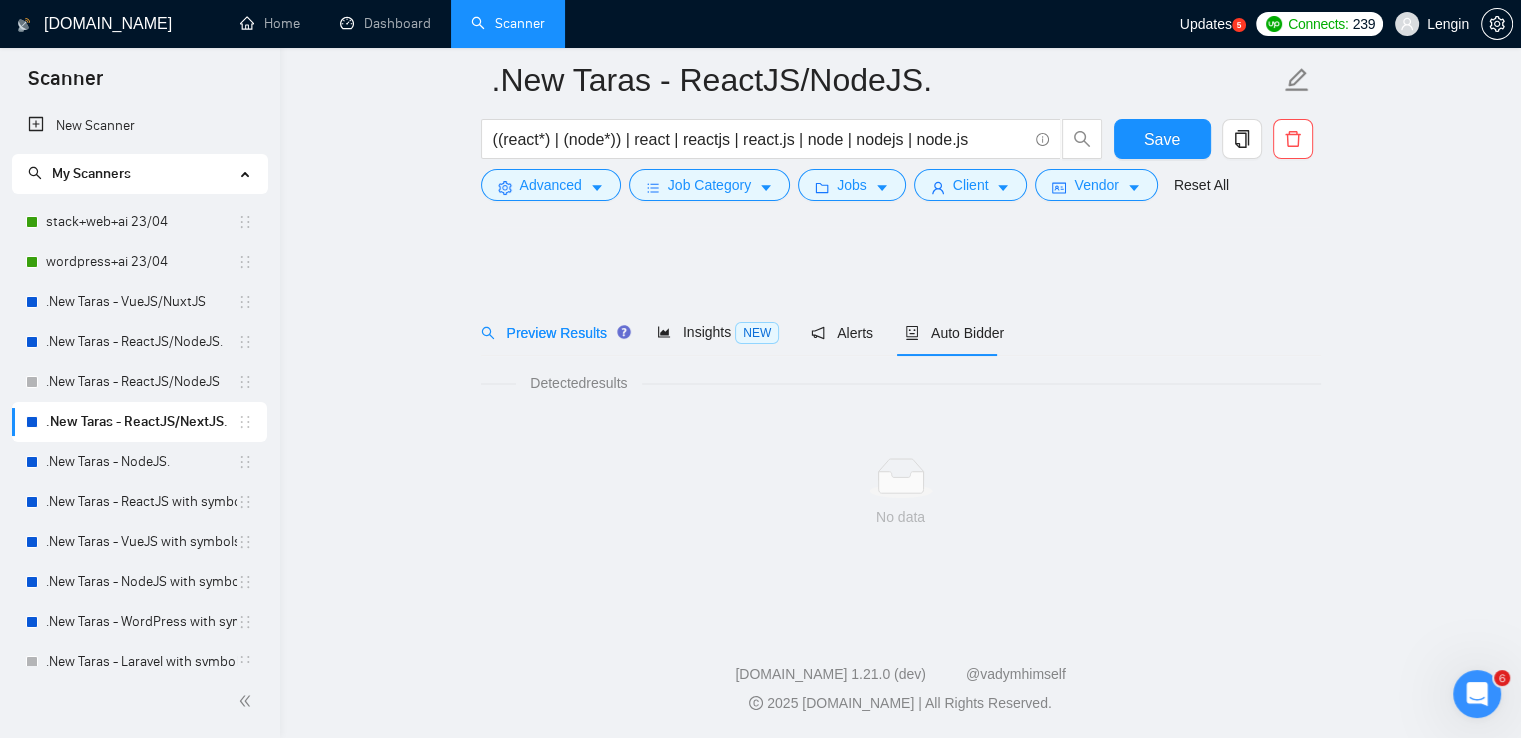 scroll, scrollTop: 0, scrollLeft: 0, axis: both 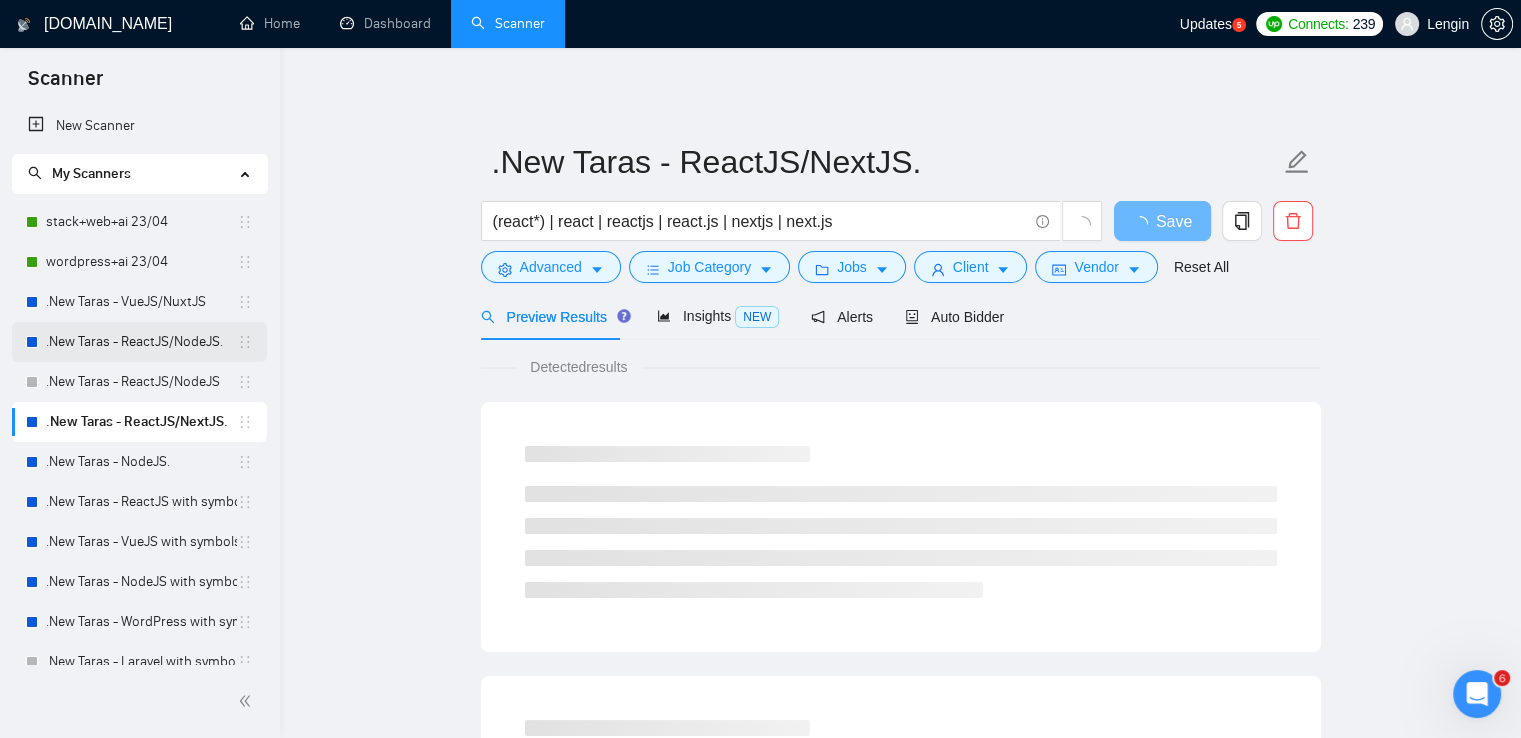 click on ".New Taras - ReactJS/NodeJS." at bounding box center (141, 342) 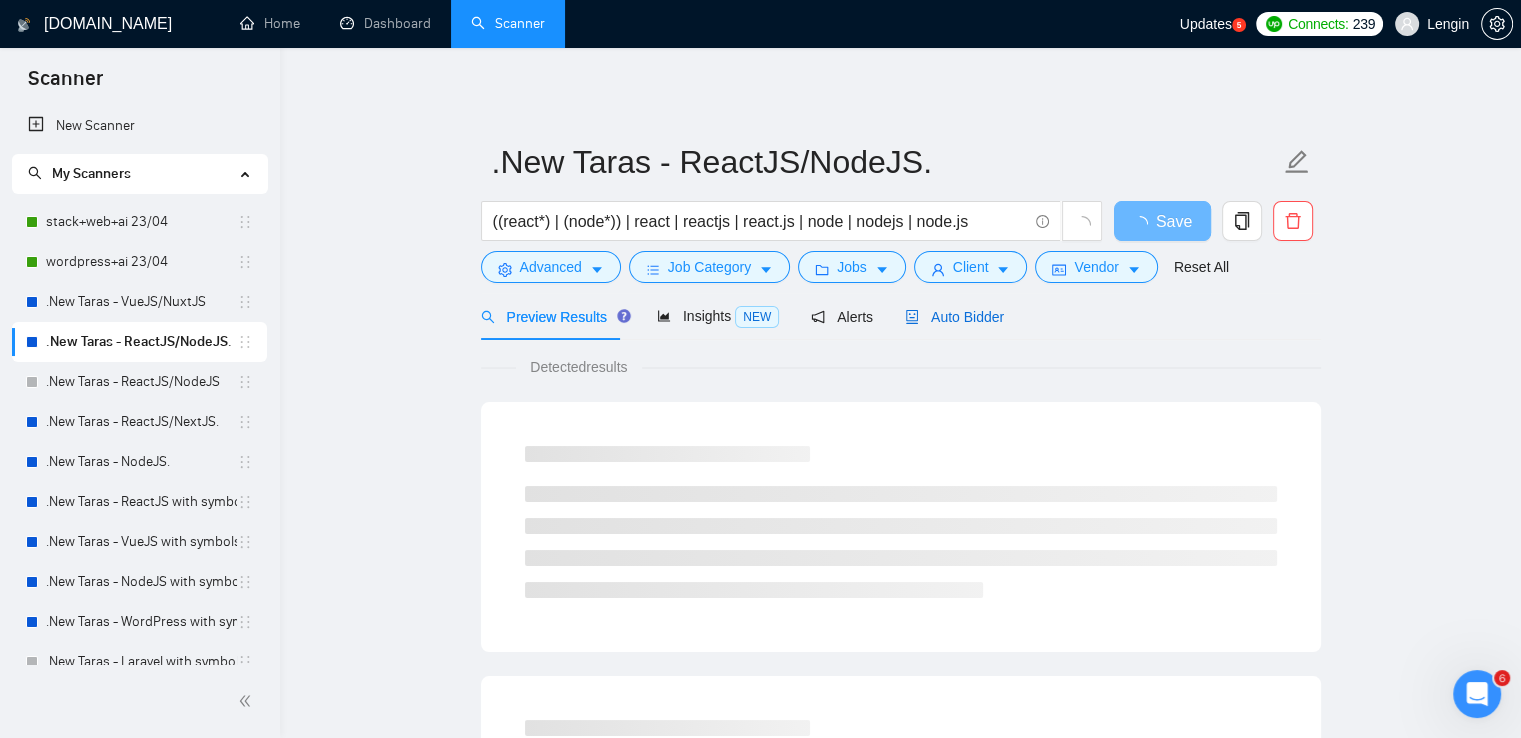 click on "Auto Bidder" at bounding box center [954, 317] 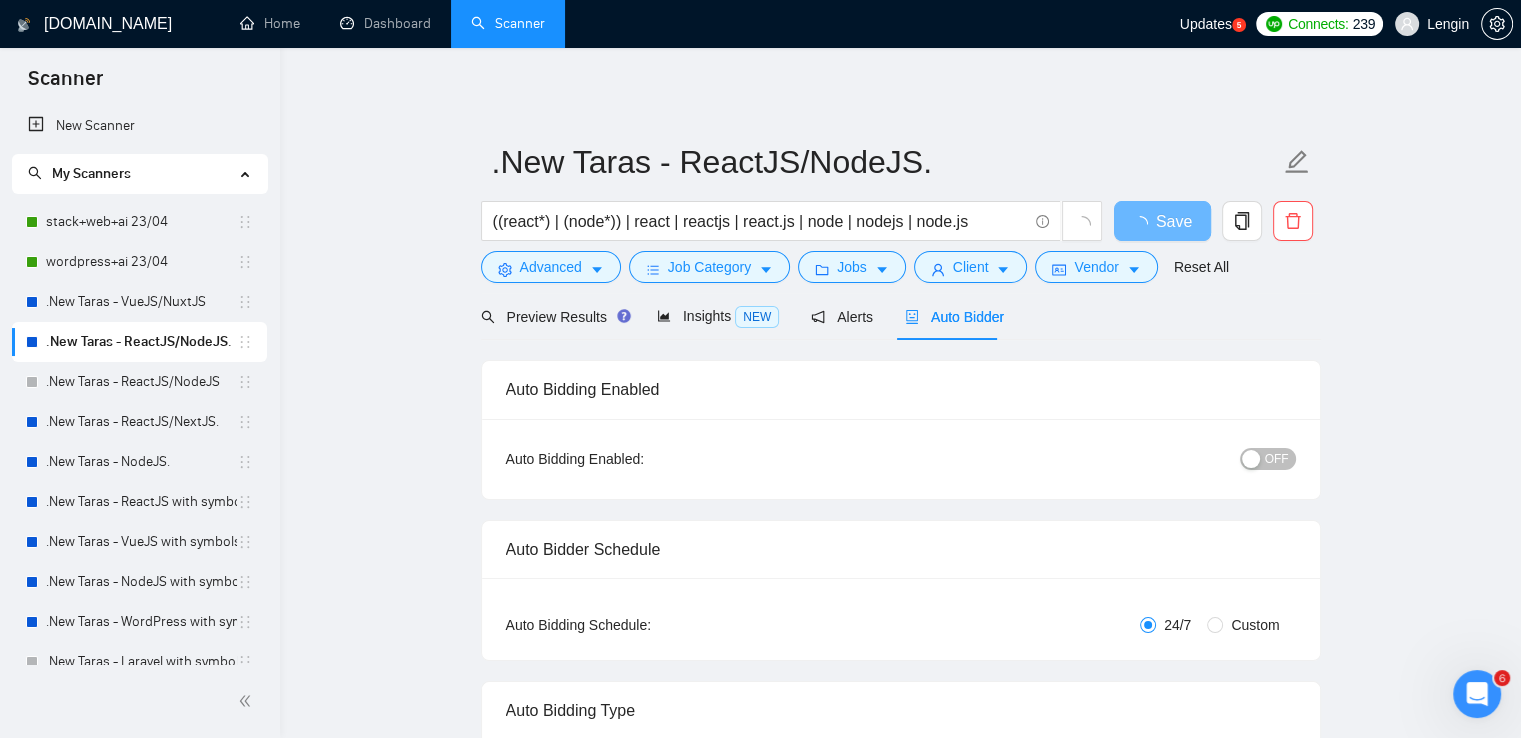 type 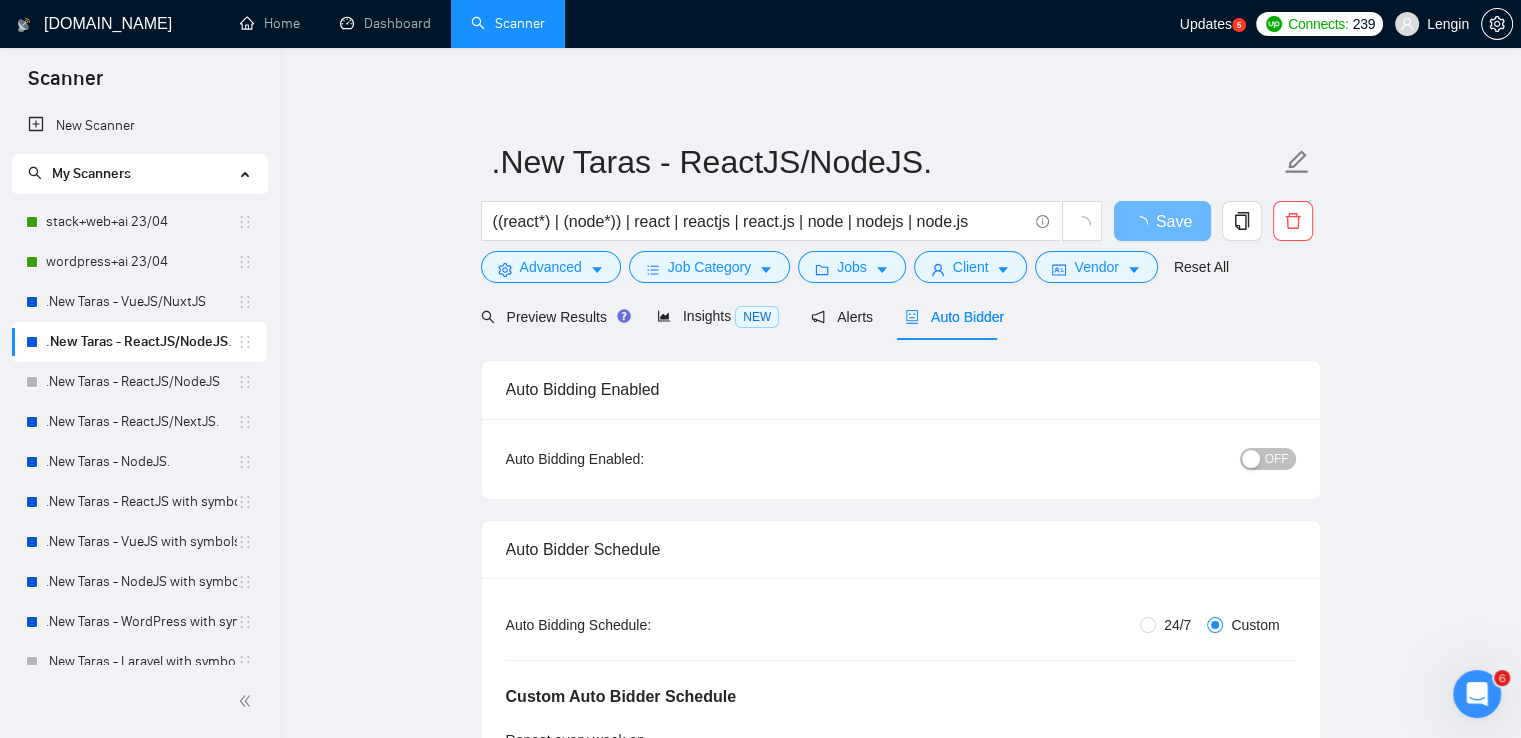 type 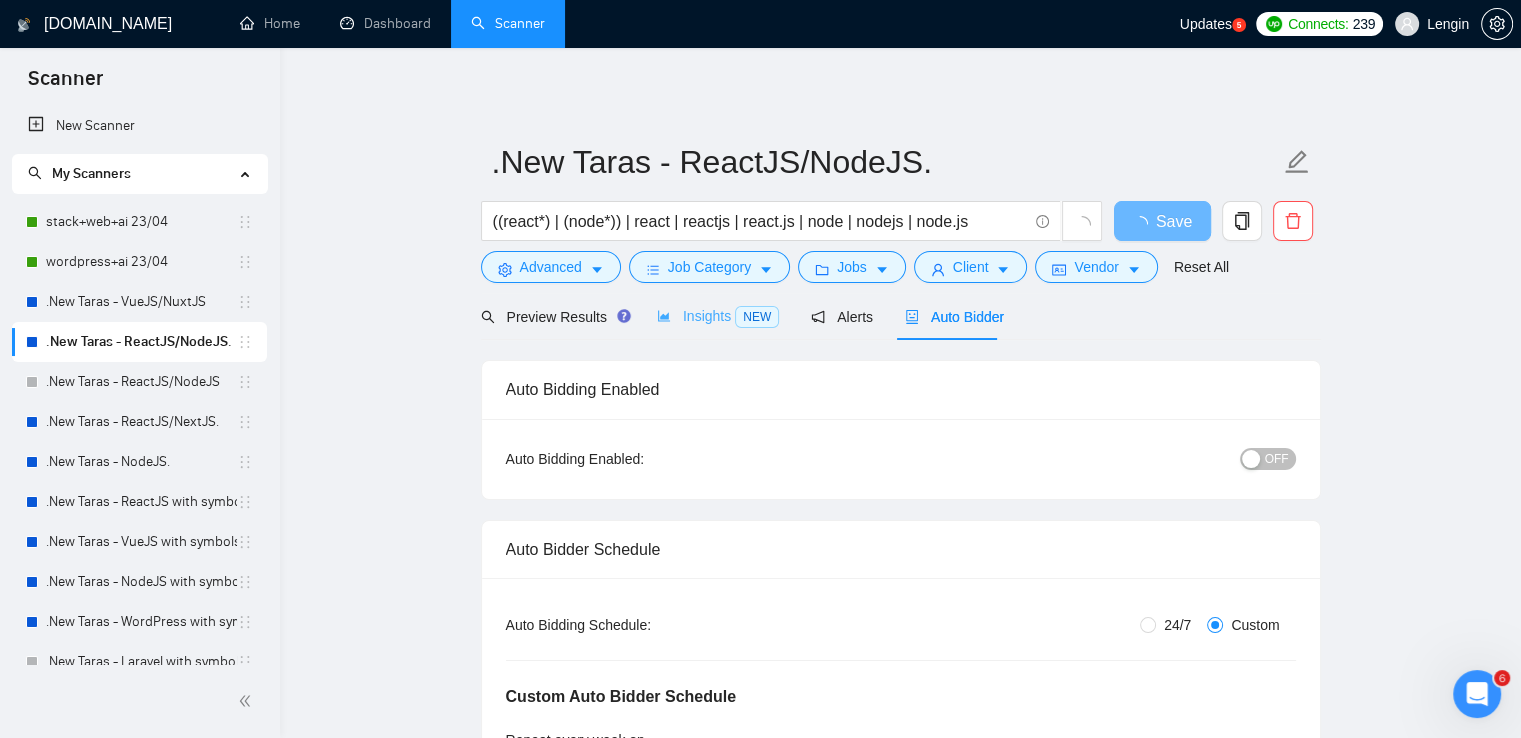 scroll, scrollTop: 0, scrollLeft: 0, axis: both 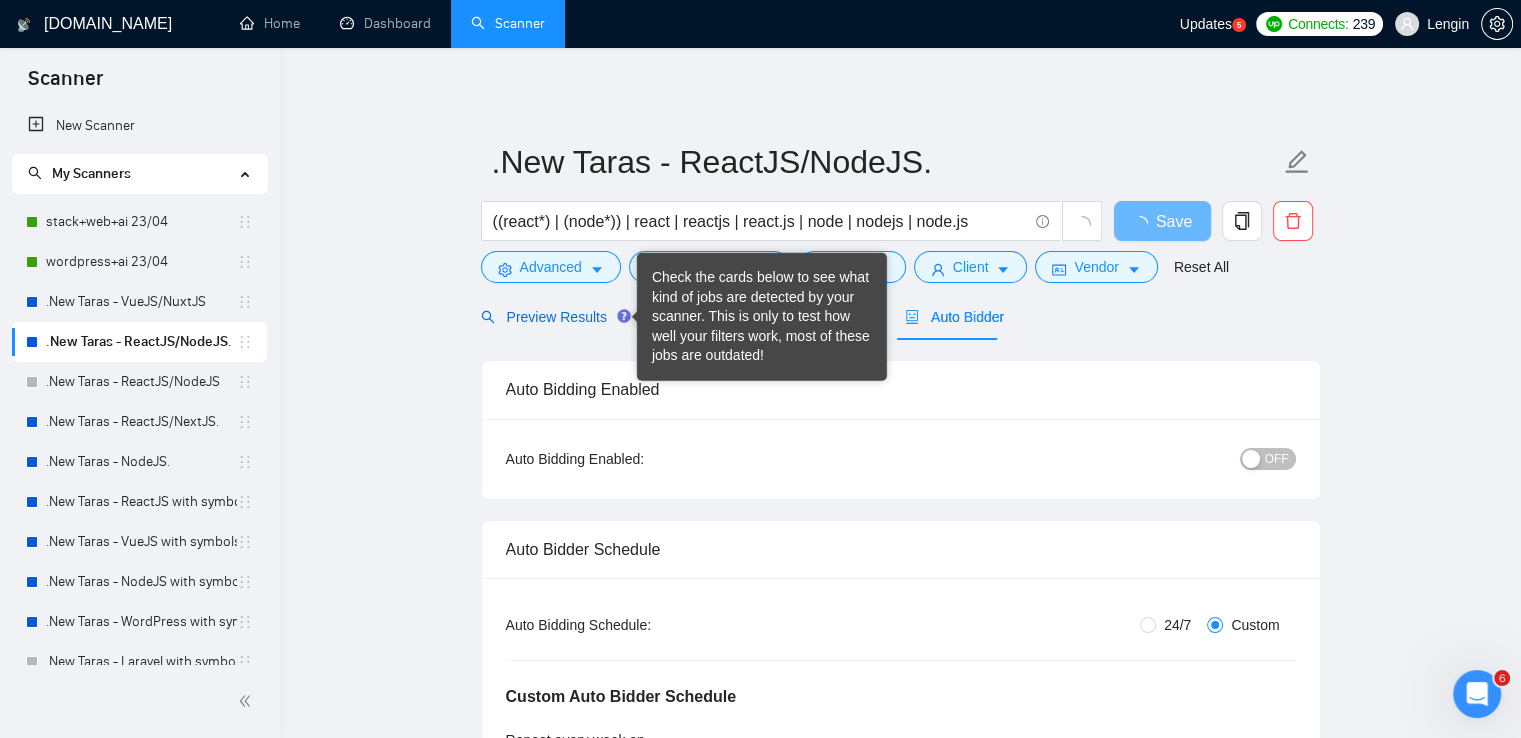 click on "Preview Results" at bounding box center [553, 317] 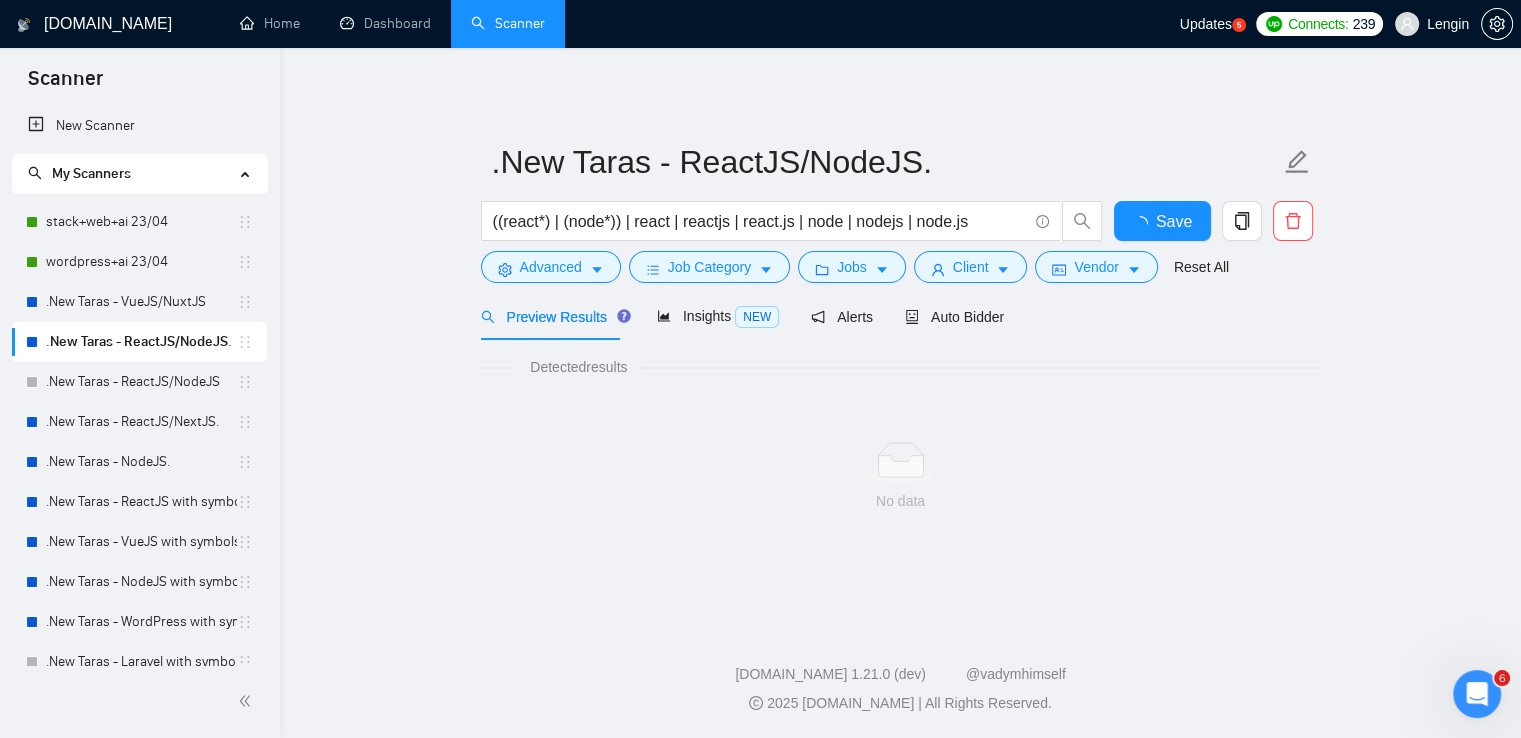 scroll, scrollTop: 0, scrollLeft: 0, axis: both 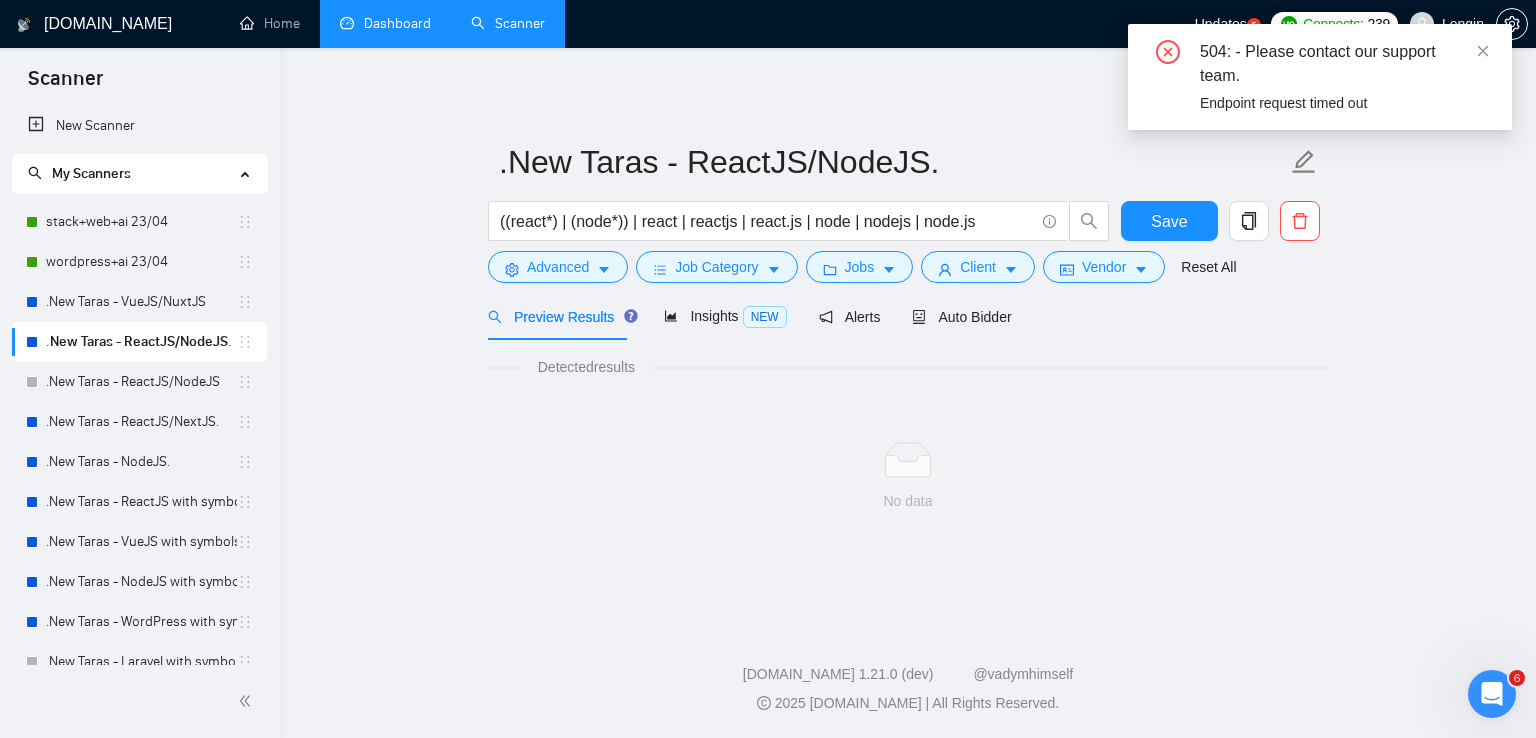 click on "Dashboard" at bounding box center (385, 23) 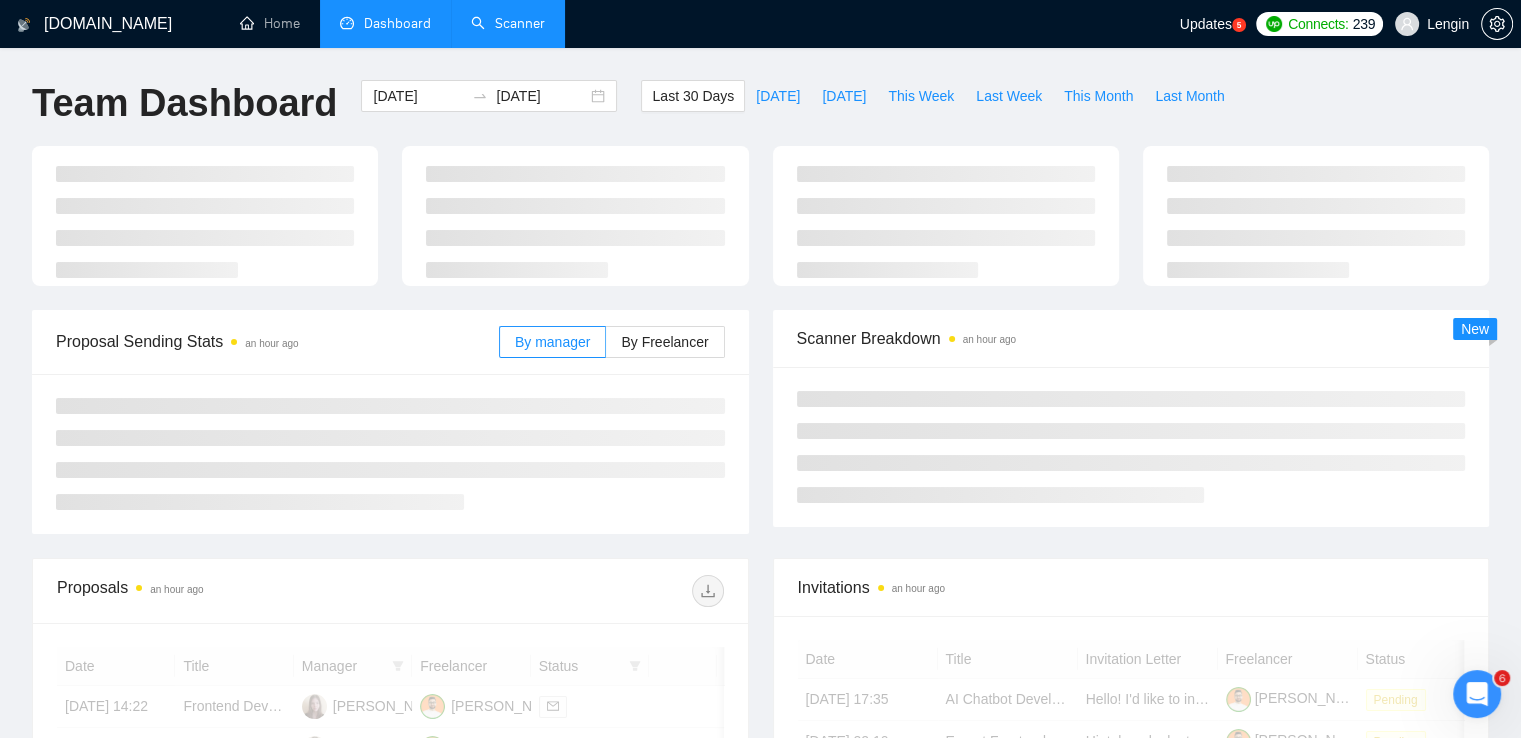 click on "Scanner" at bounding box center [508, 23] 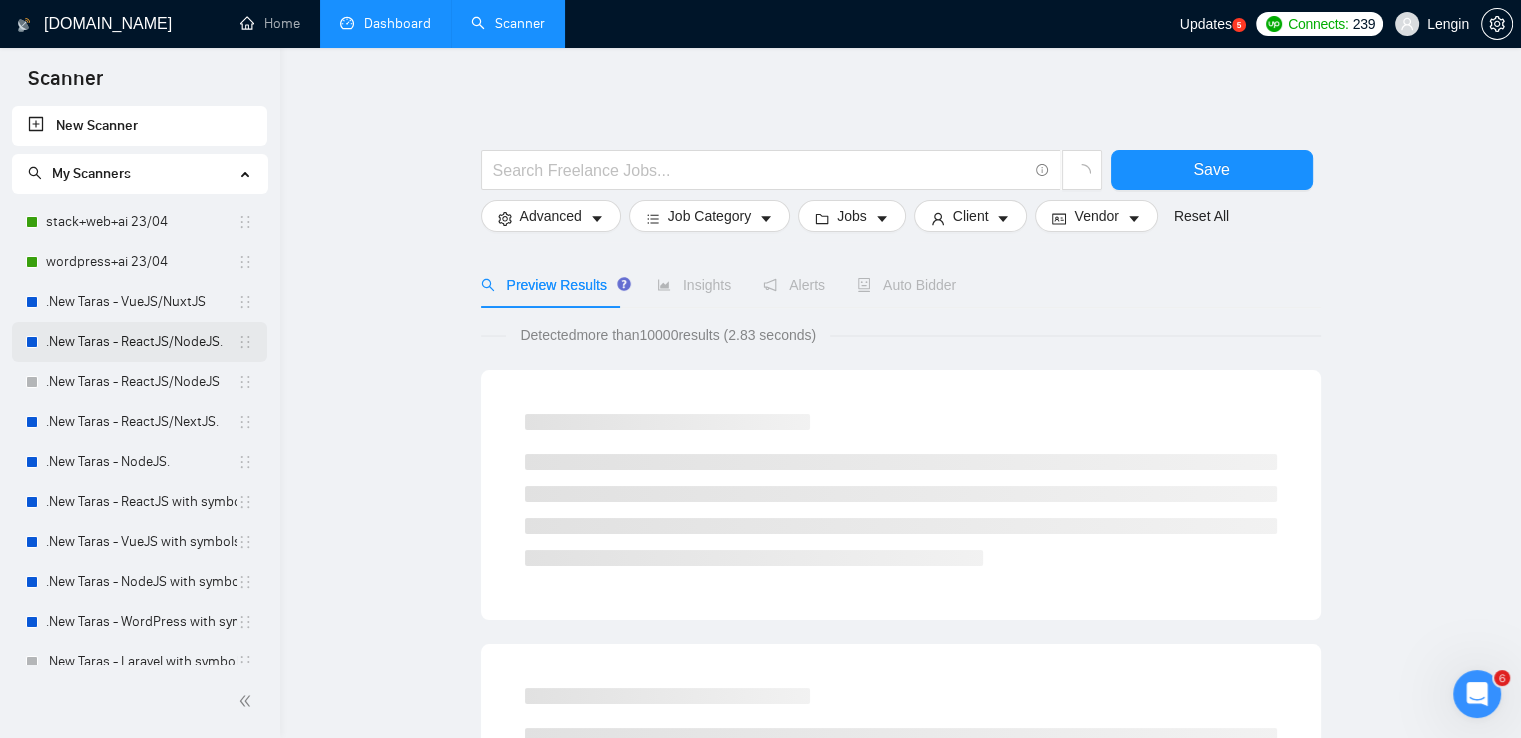 click on ".New Taras - ReactJS/NodeJS." at bounding box center [141, 342] 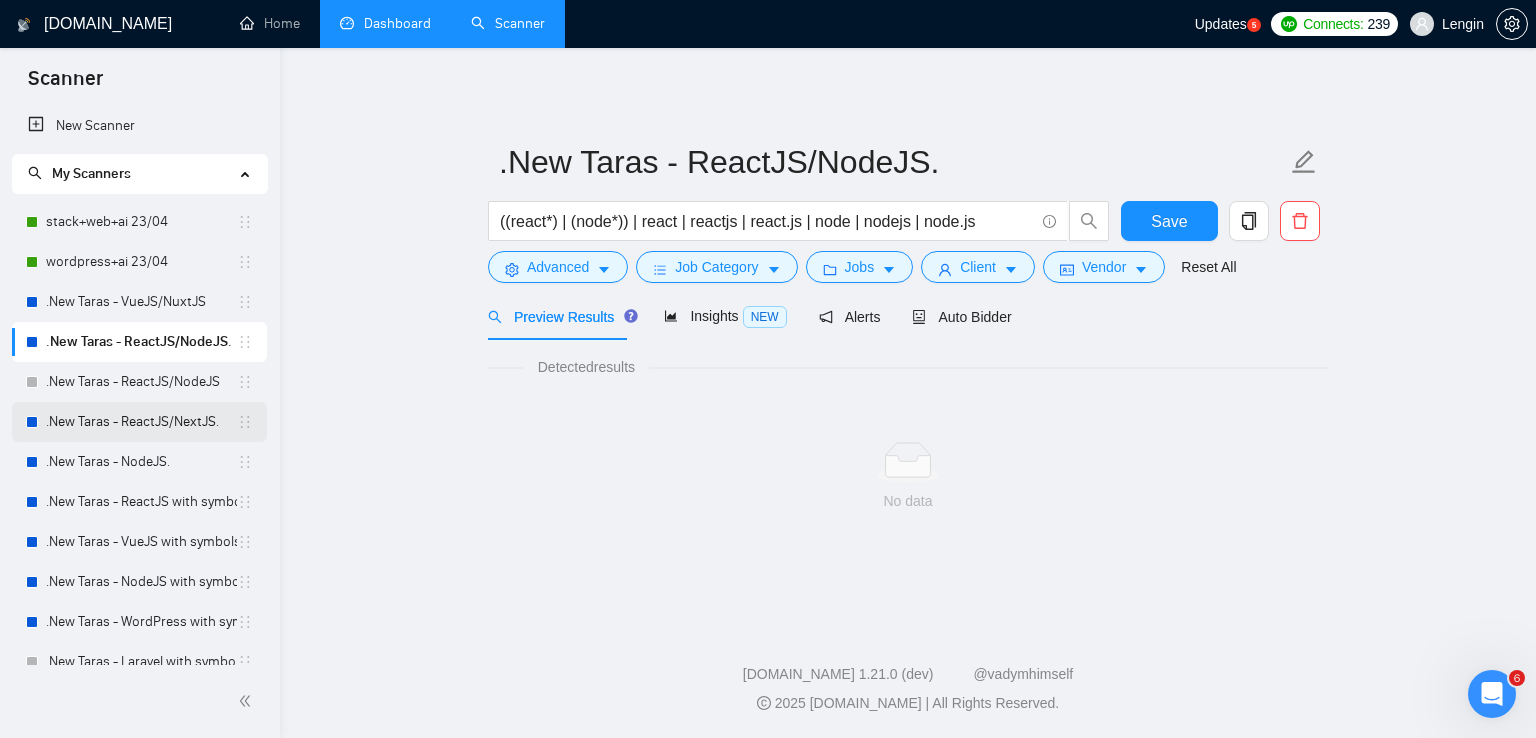 click on ".New Taras - ReactJS/NextJS." at bounding box center [141, 422] 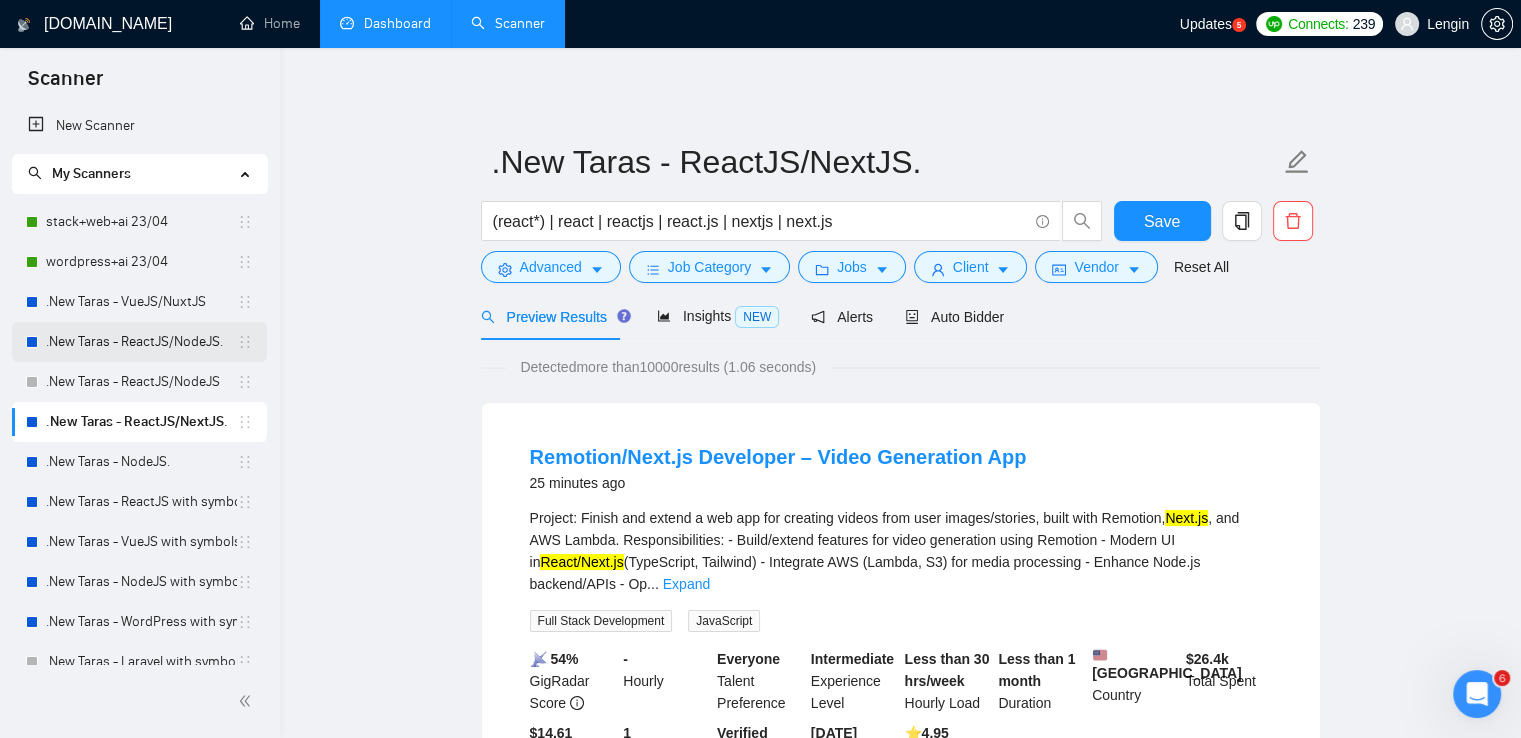 click on ".New Taras - ReactJS/NodeJS." at bounding box center [141, 342] 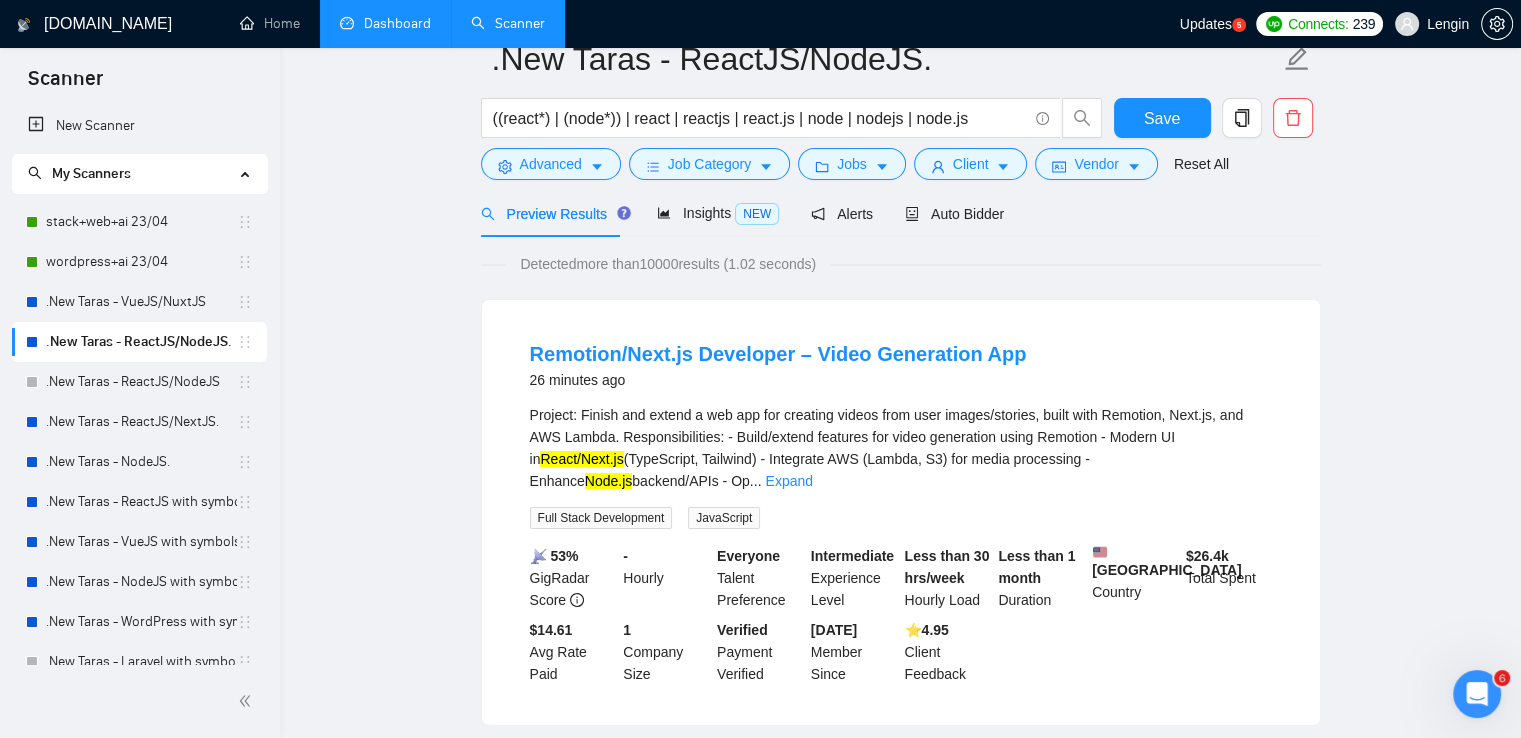 scroll, scrollTop: 72, scrollLeft: 0, axis: vertical 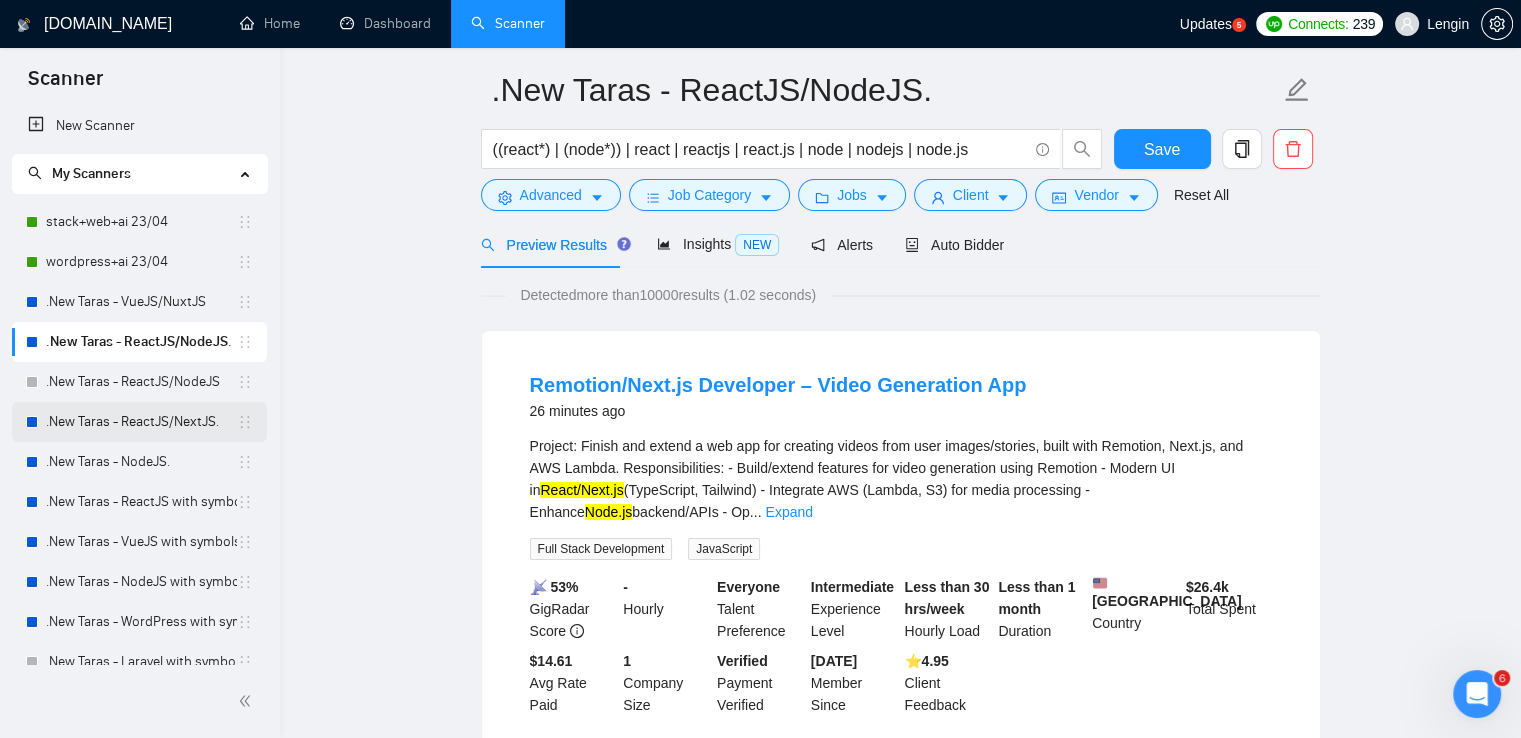 click on ".New Taras - ReactJS/NextJS." at bounding box center (141, 422) 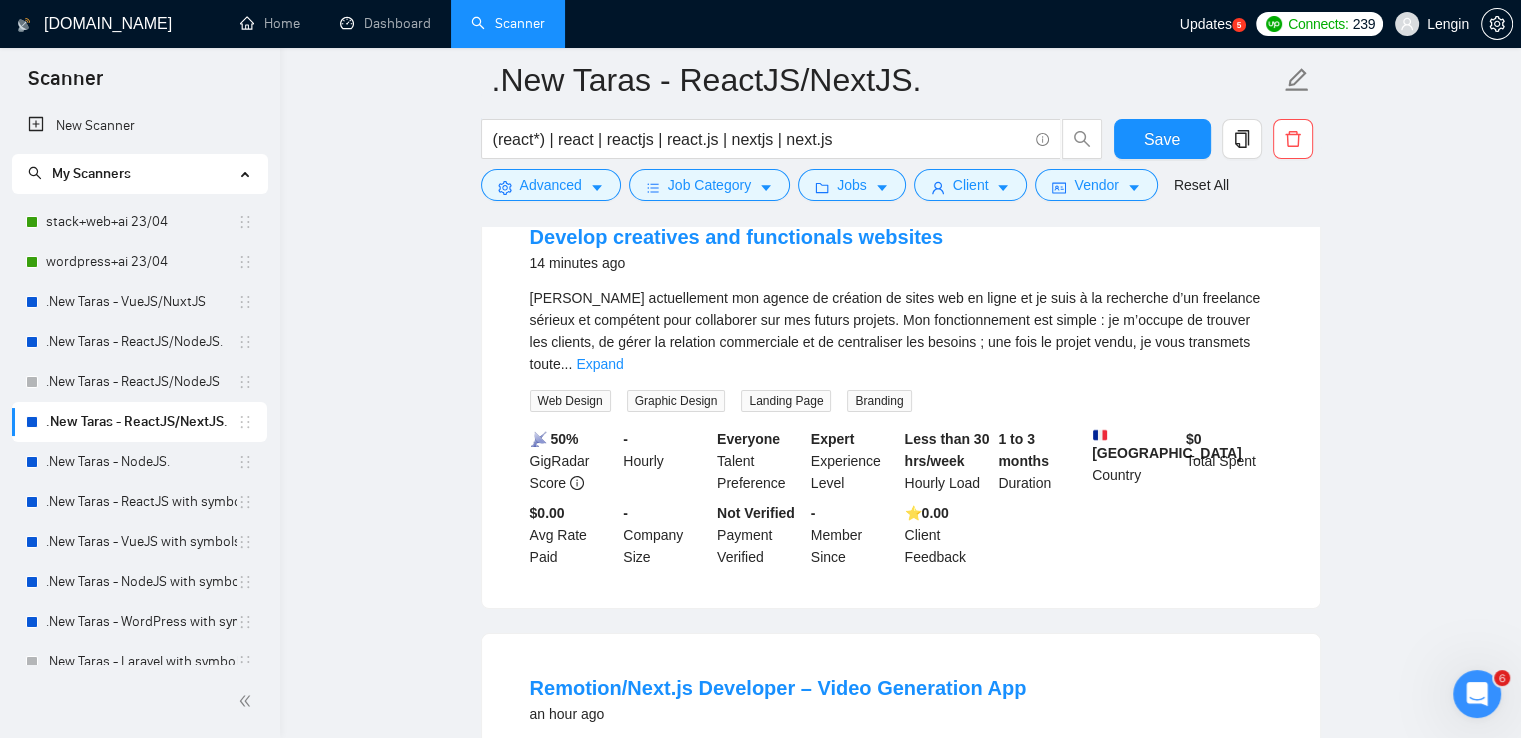 scroll, scrollTop: 0, scrollLeft: 0, axis: both 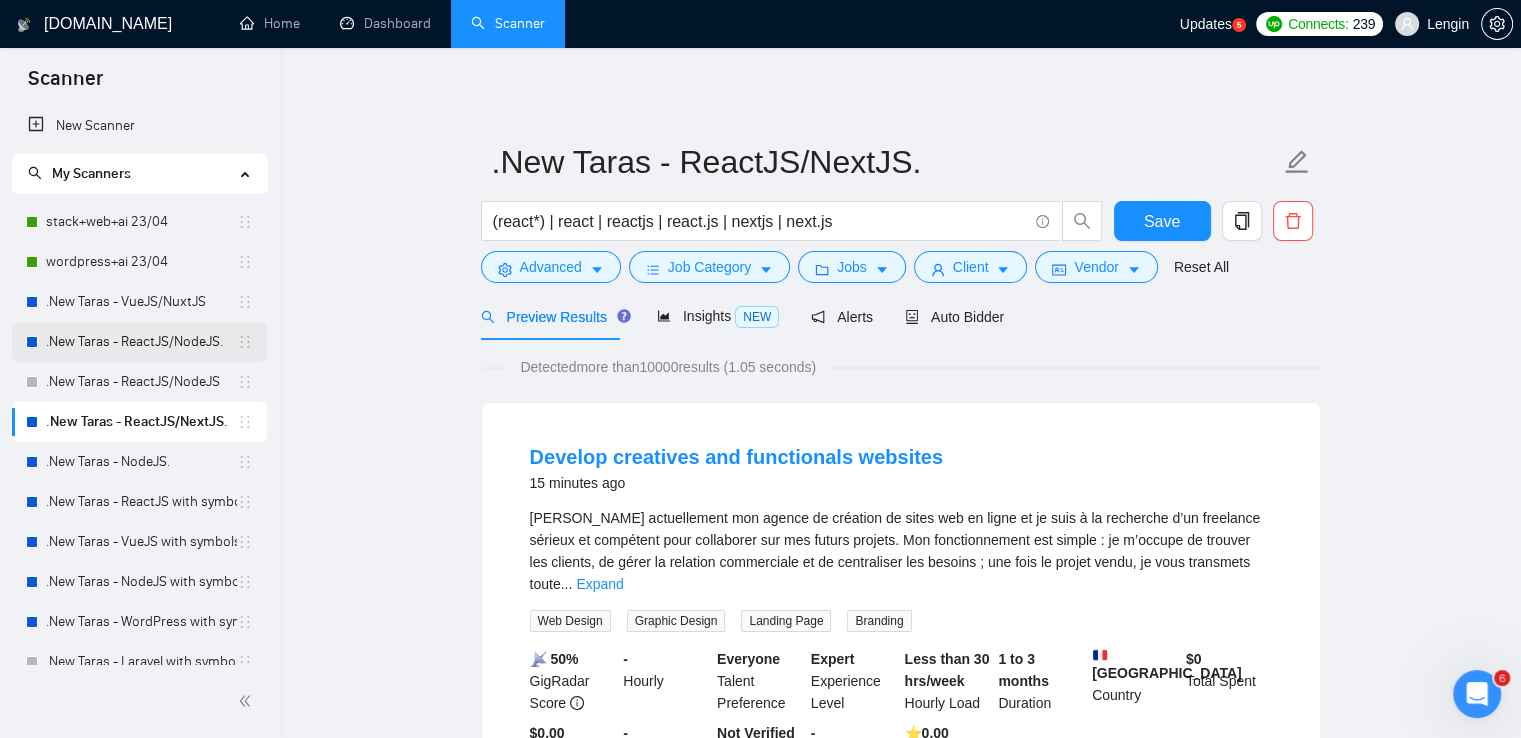 click on ".New Taras - ReactJS/NodeJS." at bounding box center [141, 342] 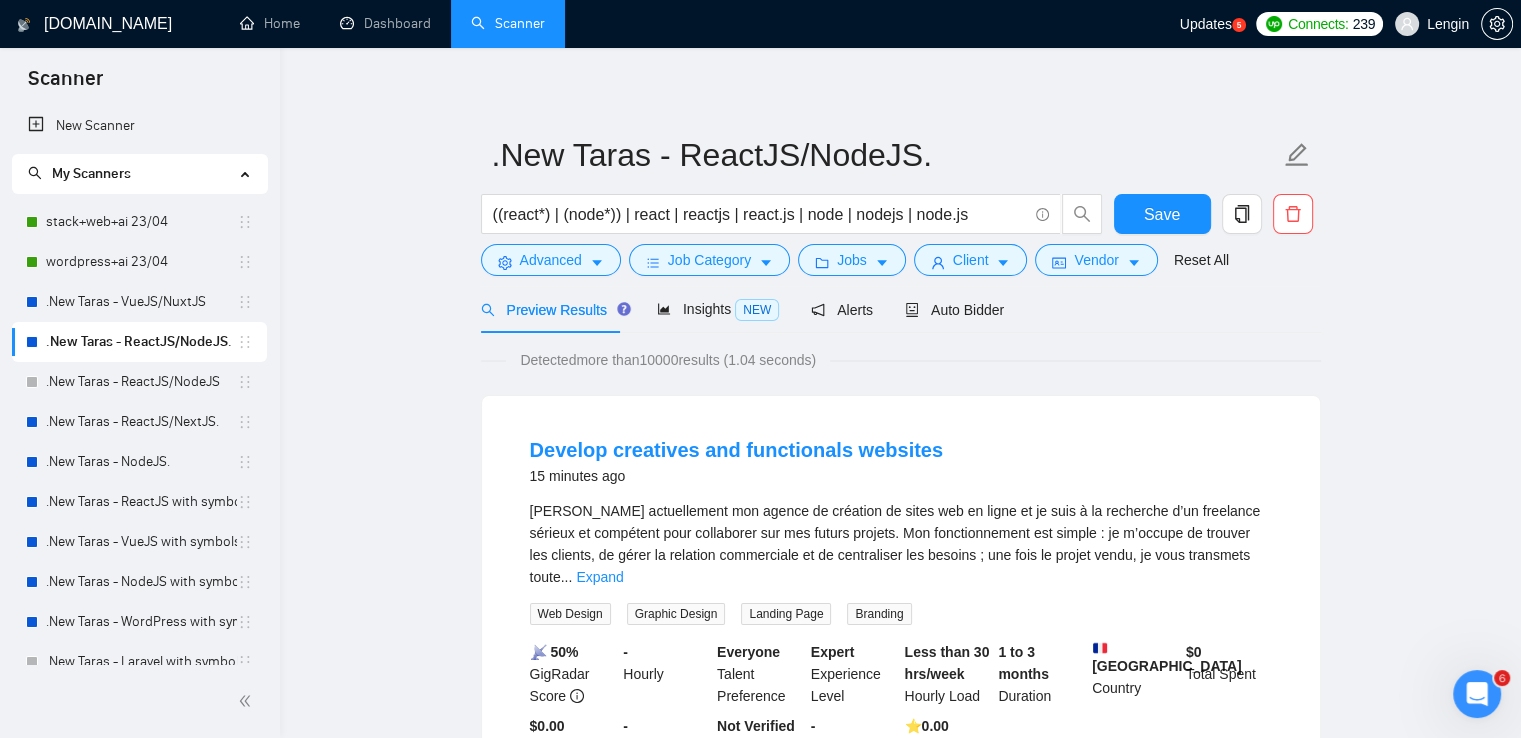 scroll, scrollTop: 0, scrollLeft: 0, axis: both 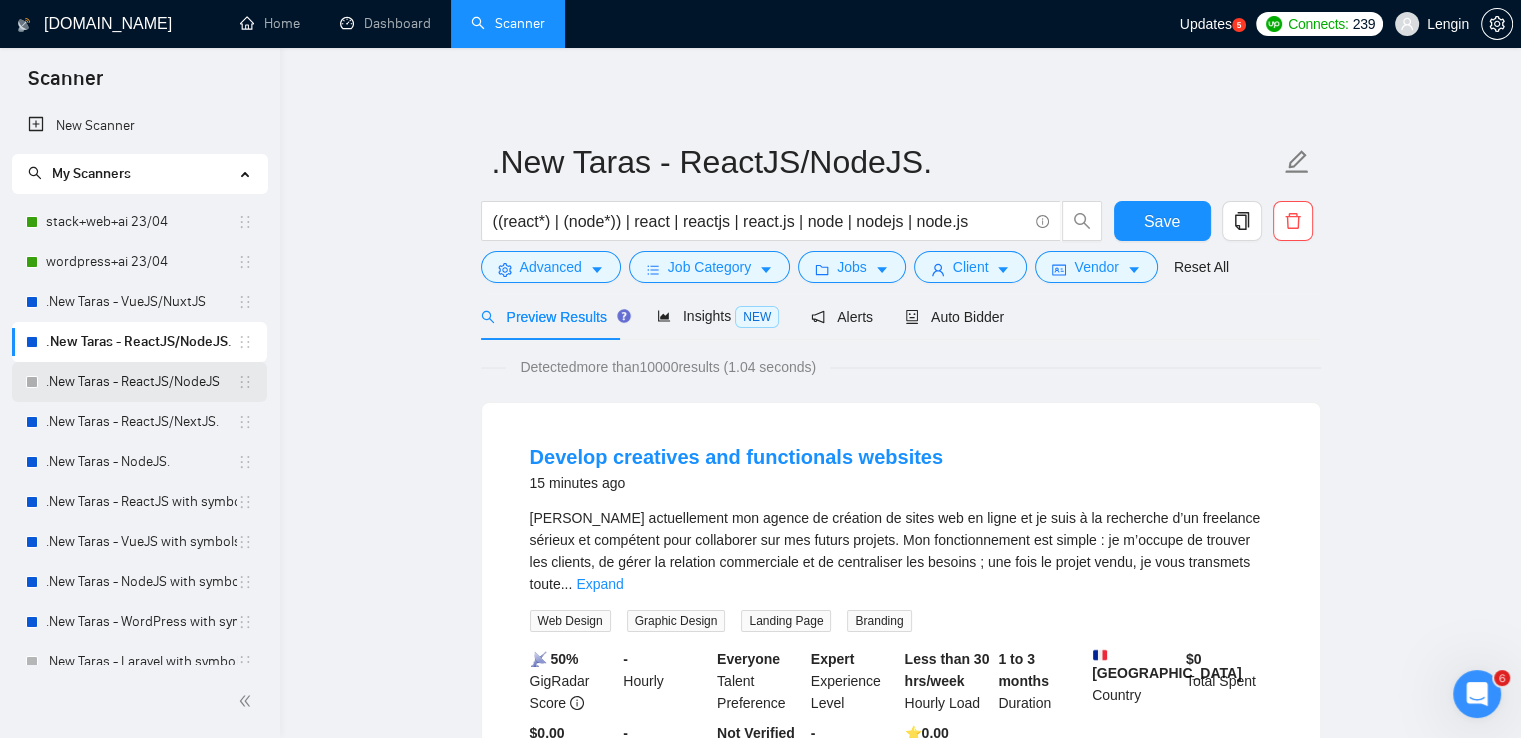 click on ".New Taras - ReactJS/NodeJS" at bounding box center [141, 382] 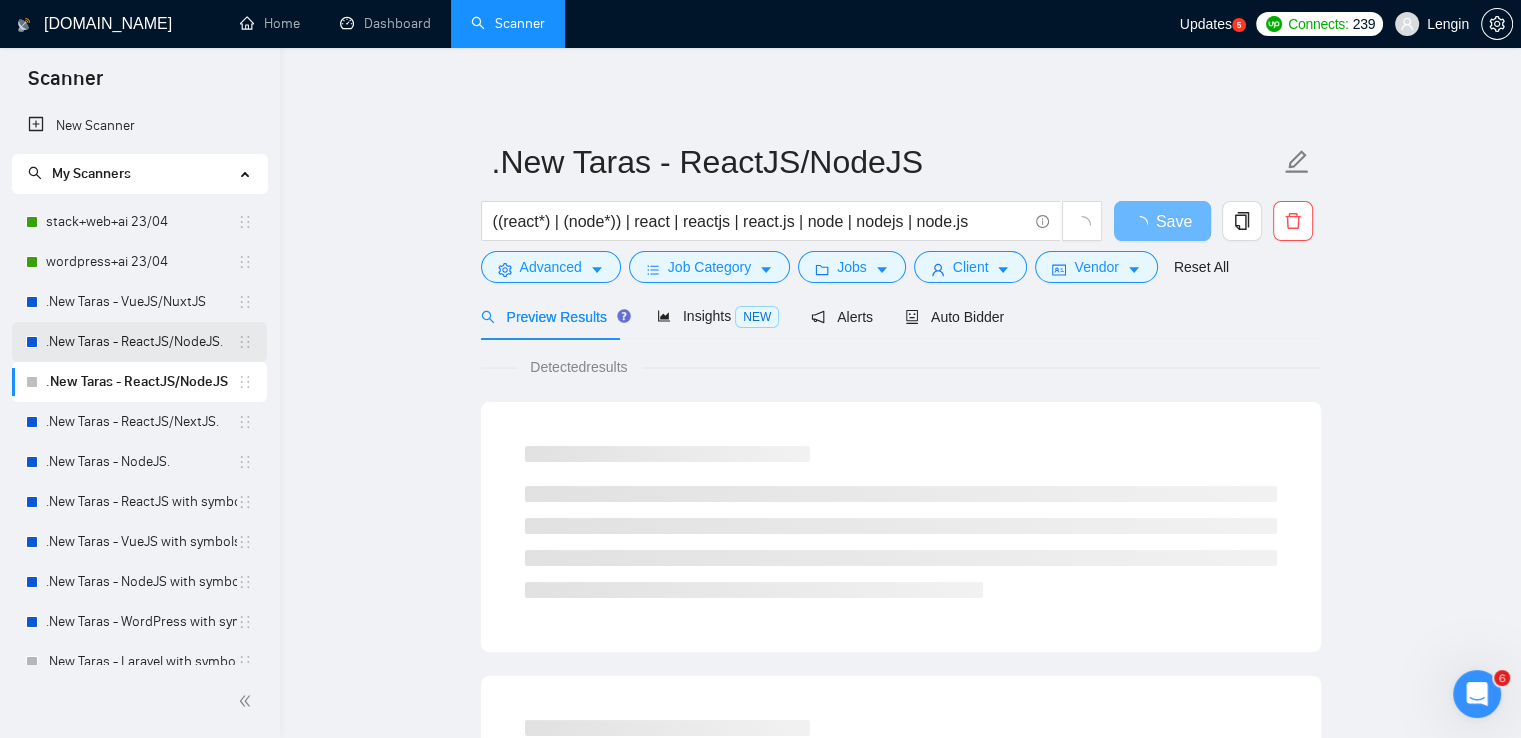 click on ".New Taras - ReactJS/NodeJS." at bounding box center [141, 342] 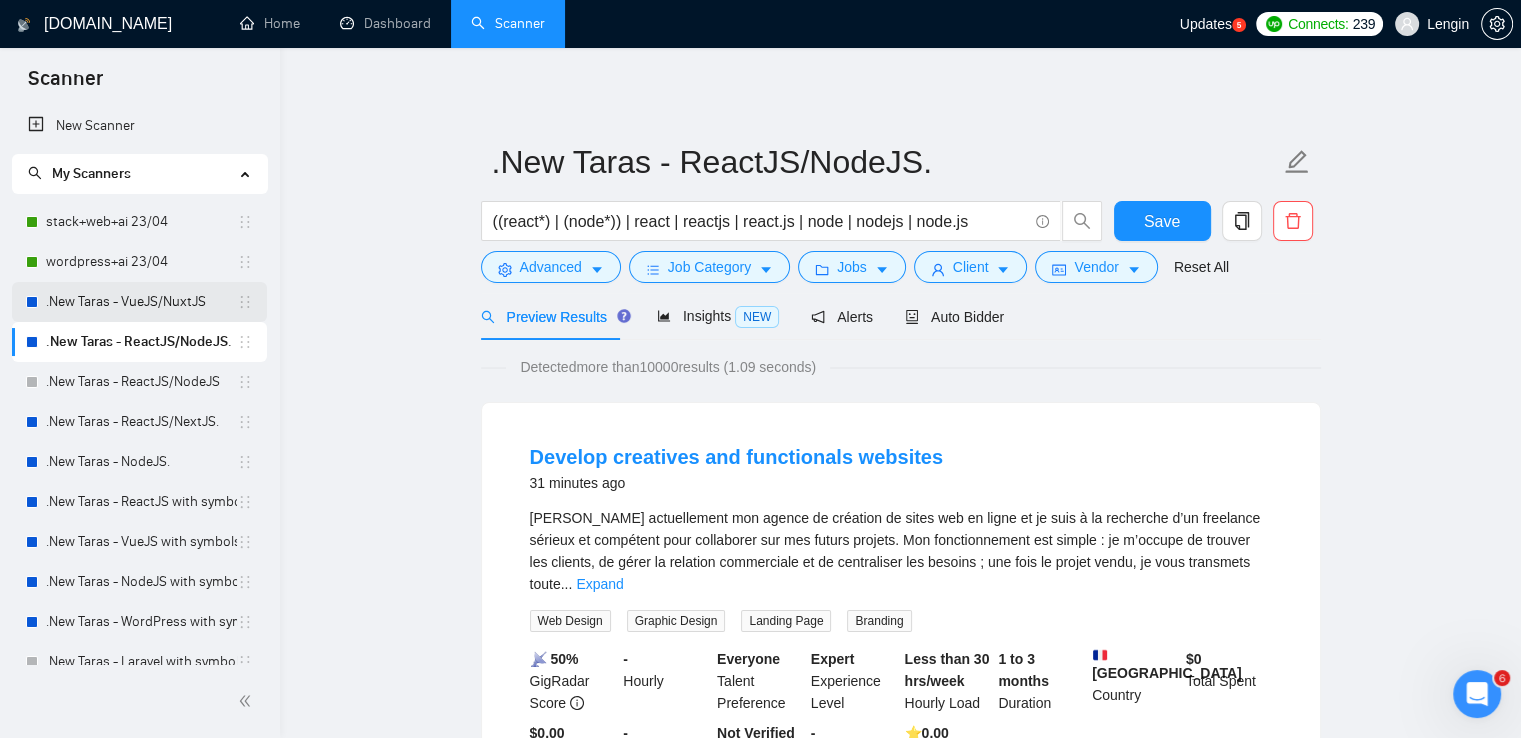 click on ".New Taras - VueJS/NuxtJS" at bounding box center (141, 302) 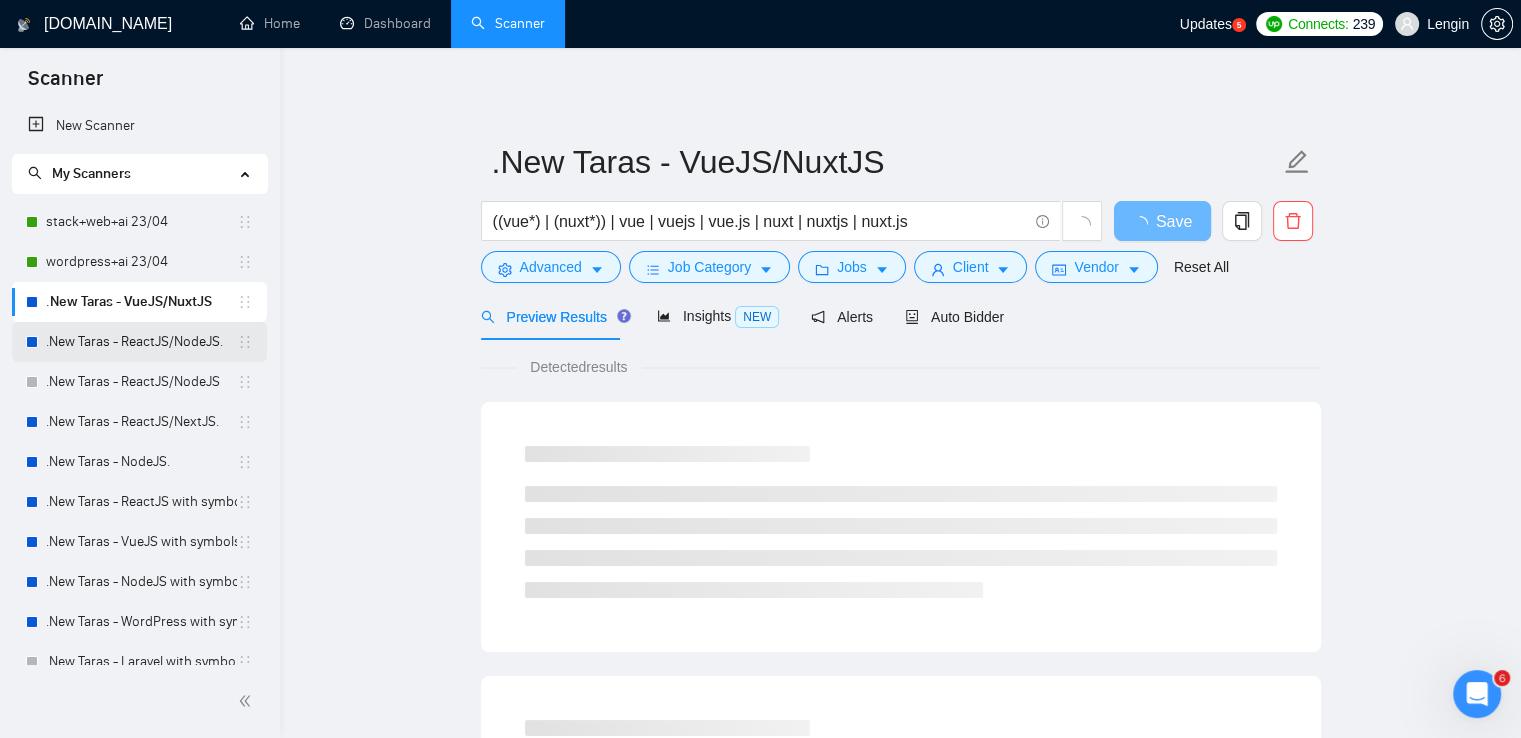click on ".New Taras - ReactJS/NodeJS." at bounding box center (141, 342) 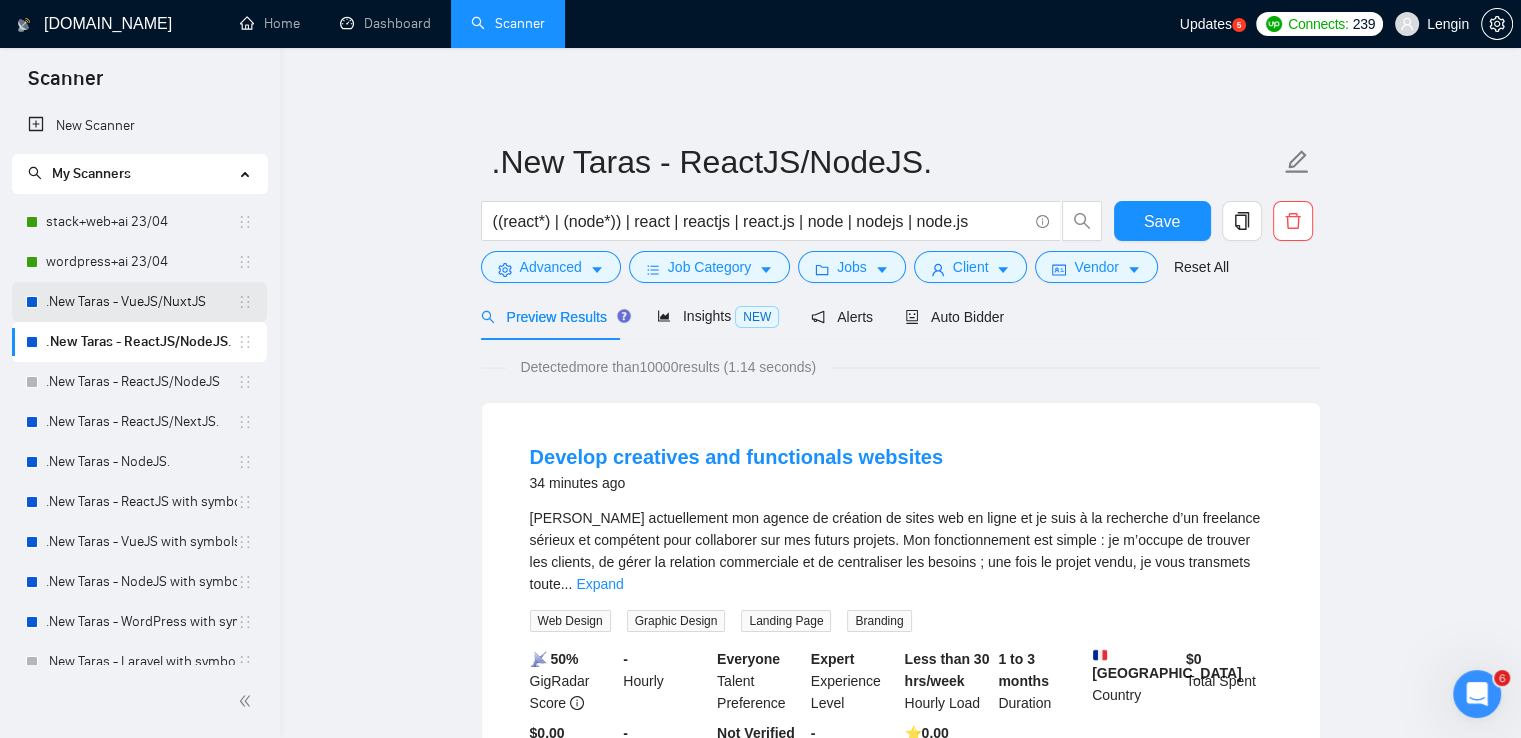 click on ".New Taras - VueJS/NuxtJS" at bounding box center (141, 302) 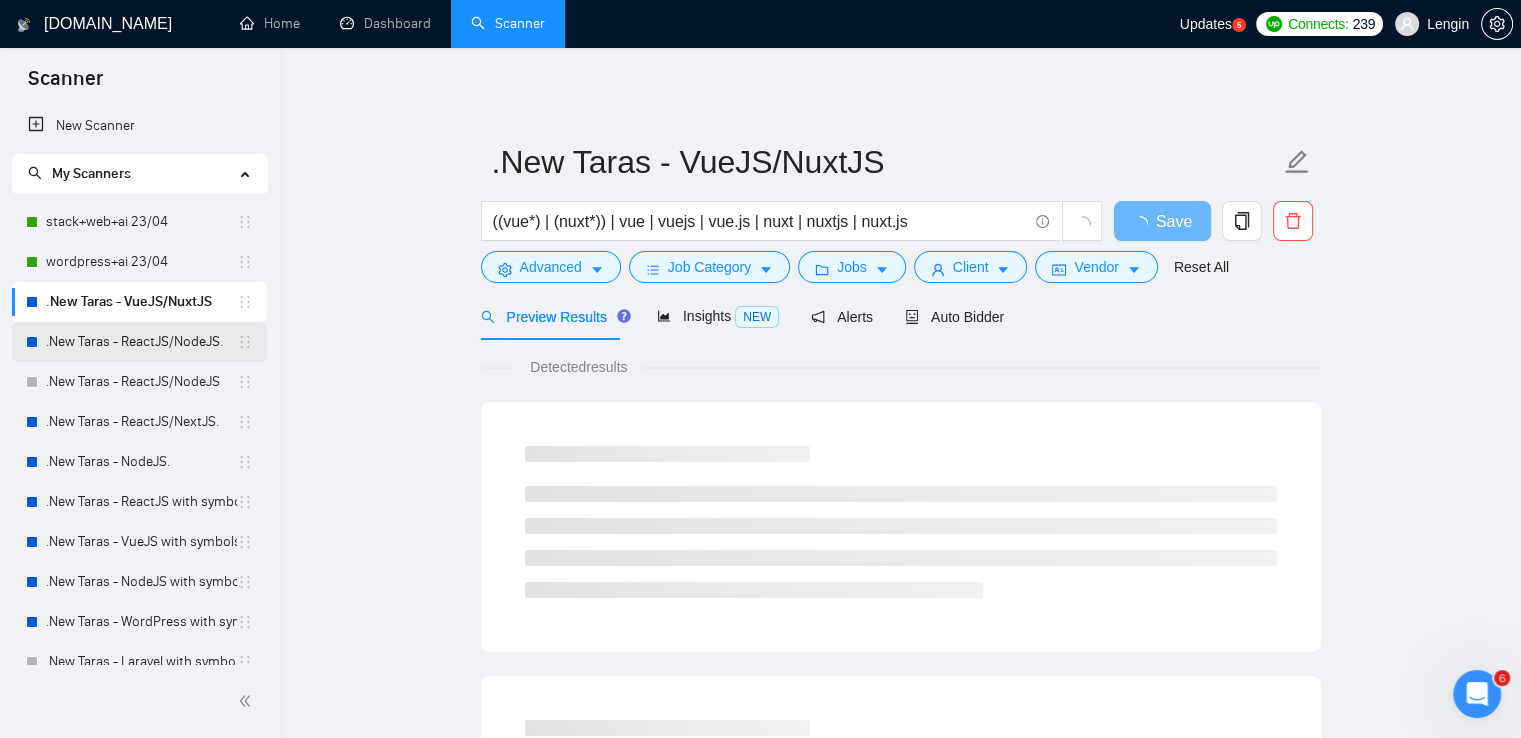 click on ".New Taras - ReactJS/NodeJS." at bounding box center (141, 342) 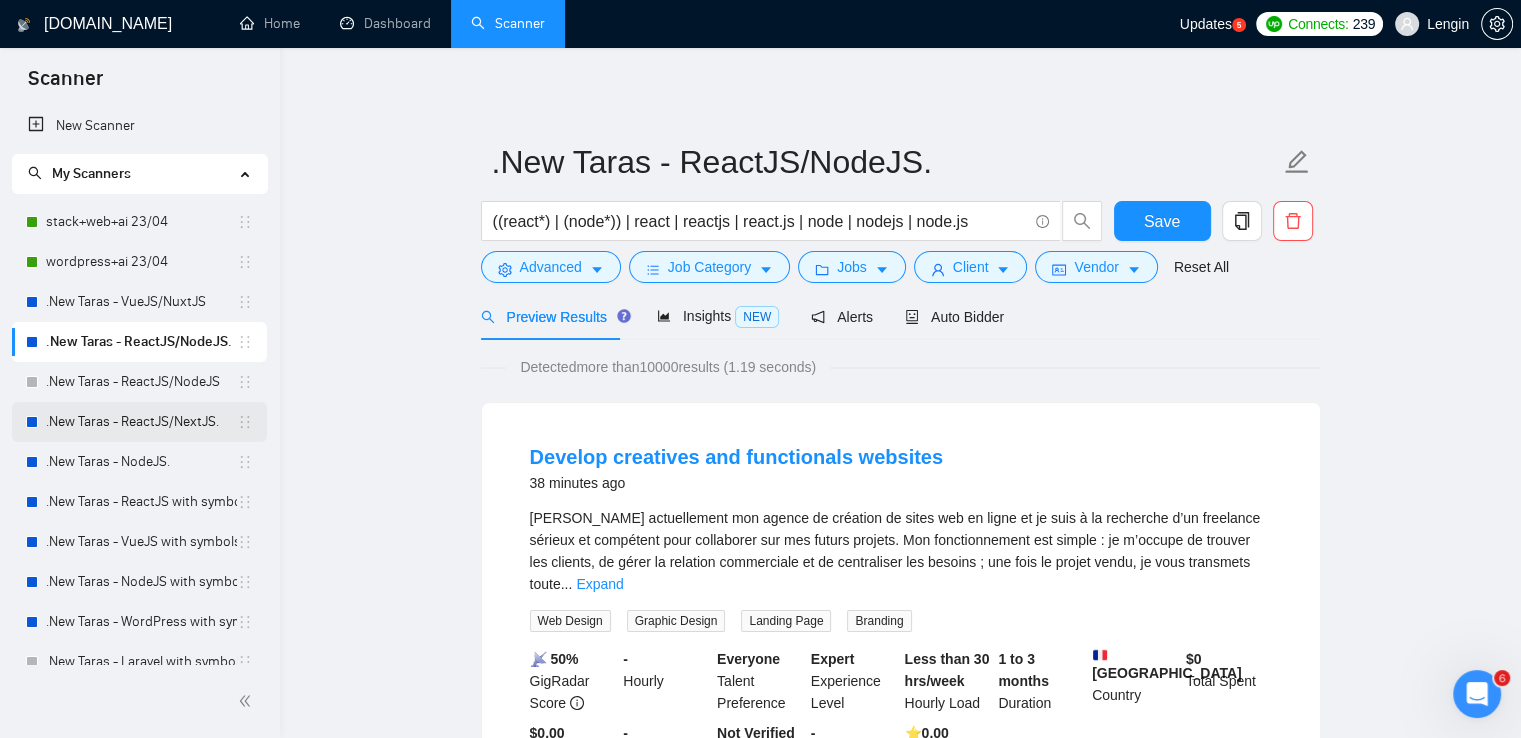 click on ".New Taras - ReactJS/NextJS." at bounding box center (141, 422) 